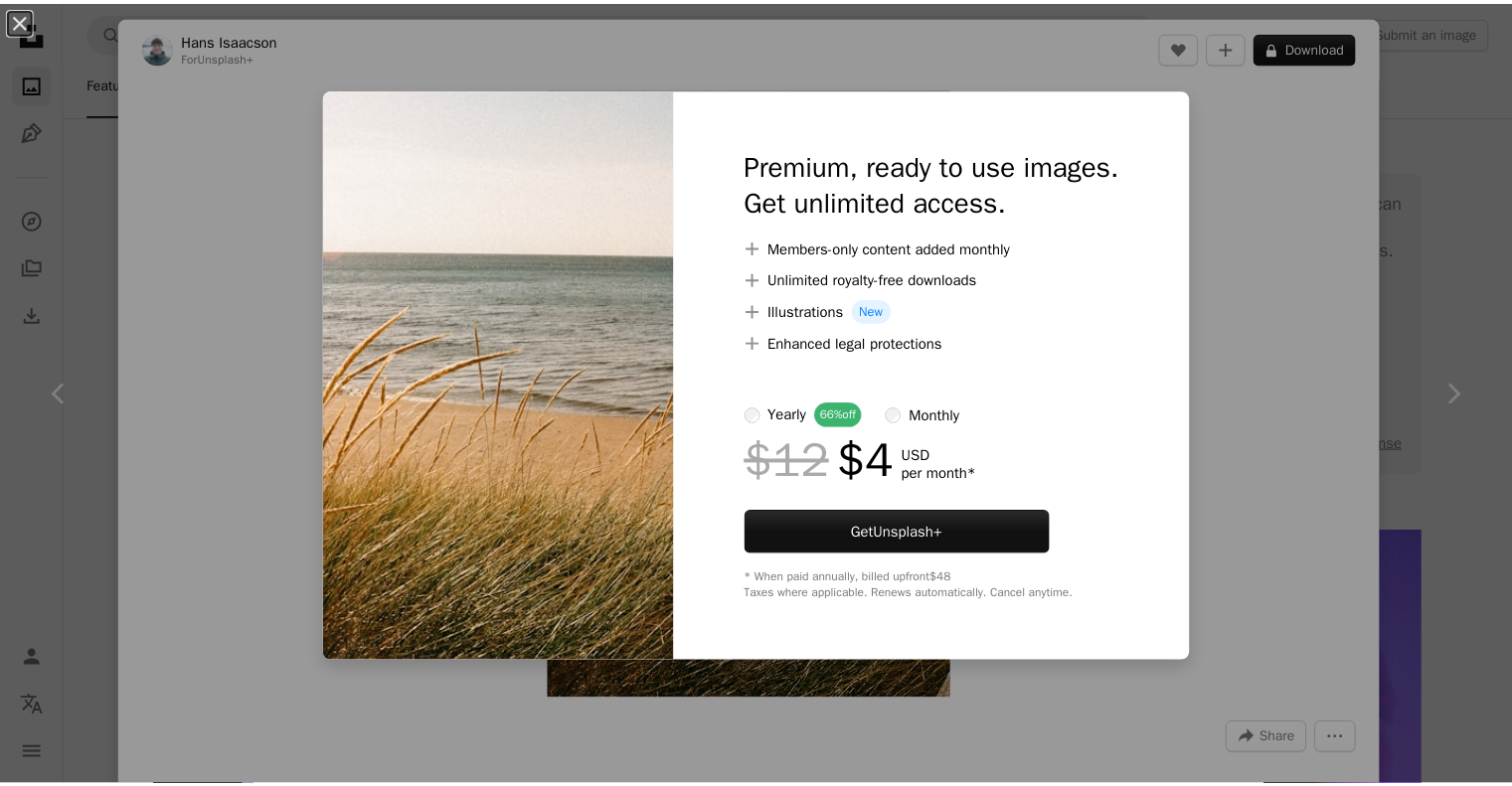 scroll, scrollTop: 6856, scrollLeft: 0, axis: vertical 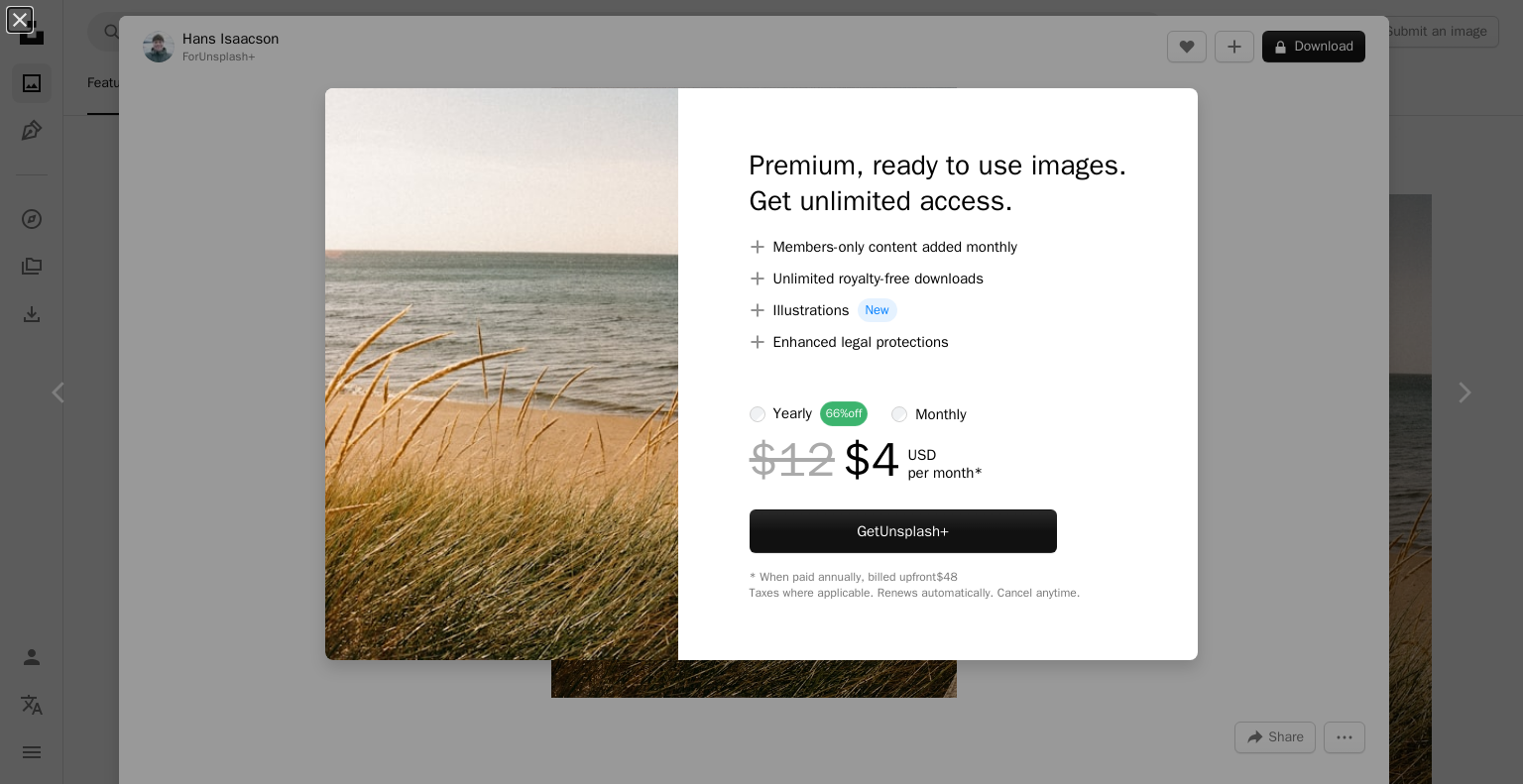 click on "An X shape Premium, ready to use images. Get unlimited access. A plus sign Members-only content added monthly A plus sign Unlimited royalty-free downloads A plus sign Illustrations  New A plus sign Enhanced legal protections yearly 66%  off monthly $12   $4 USD per month * Get  Unsplash+ * When paid annually, billed upfront  $48 Taxes where applicable. Renews automatically. Cancel anytime." at bounding box center [762, 392] 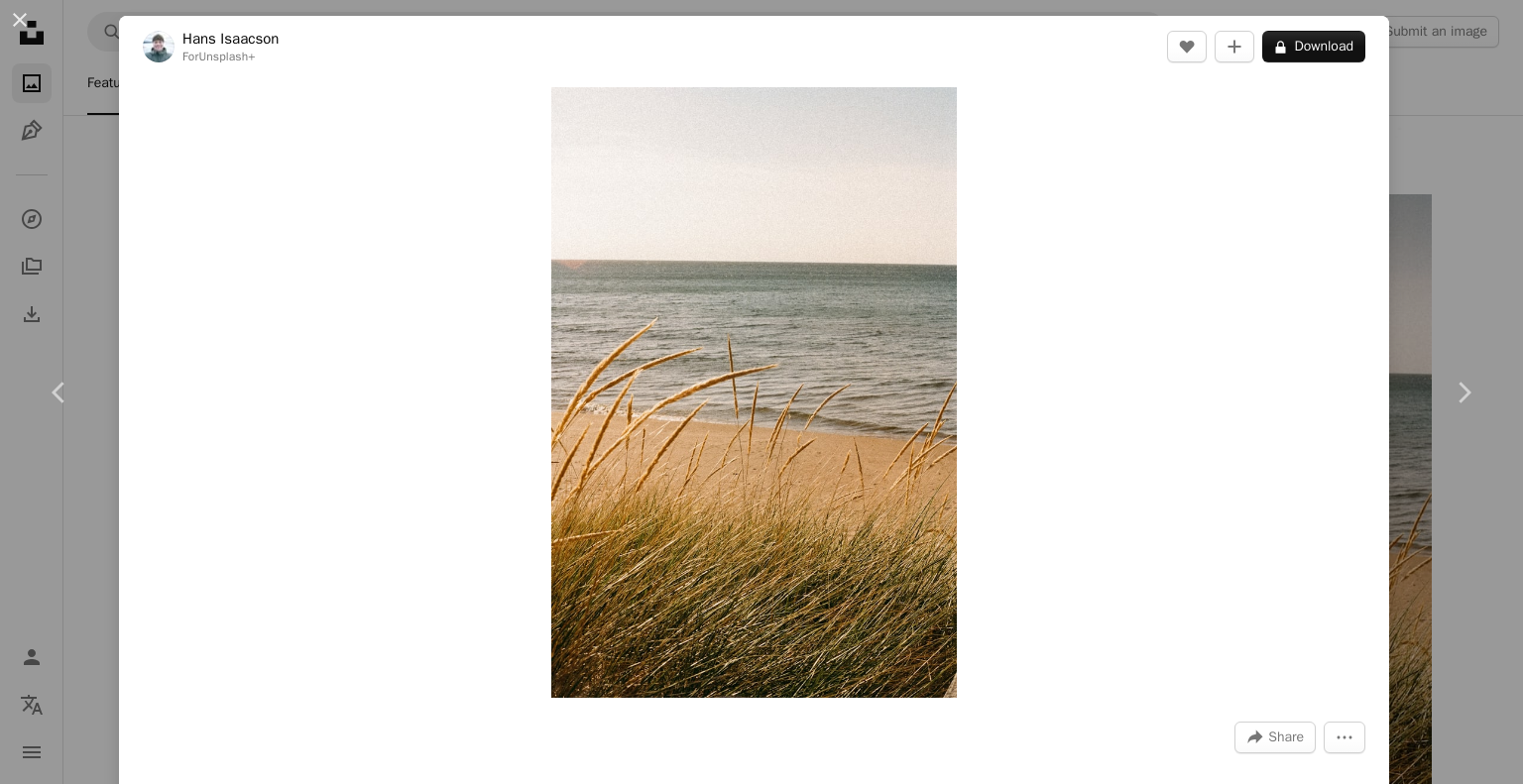 click on "An X shape Chevron left Chevron right Hans Isaacson For  Unsplash+ A heart A plus sign A lock Download Zoom in A forward-right arrow Share More Actions Nature › Beach Calendar outlined Published  18 hours ago Camera NORITSU KOKI, EZ Controller Safety Licensed under the  Unsplash+ License beach film photography sand dunes film photo 35mm analogue photography analog photography shot on film film photos analogue photos analog film shot 35mm film photo Backgrounds From this series Chevron right Plus sign for Unsplash+ Plus sign for Unsplash+ Plus sign for Unsplash+ Plus sign for Unsplash+ Plus sign for Unsplash+ Plus sign for Unsplash+ Plus sign for Unsplash+ Plus sign for Unsplash+ Plus sign for Unsplash+ Plus sign for Unsplash+ Related images Plus sign for Unsplash+ A heart A plus sign Annie Spratt For  Unsplash+ A lock Download Plus sign for Unsplash+ A heart A plus sign Annie Spratt For  Unsplash+ A lock Download Plus sign for Unsplash+ A heart A plus sign Hans Isaacson For  Unsplash+ A lock Download For" at bounding box center (762, 392) 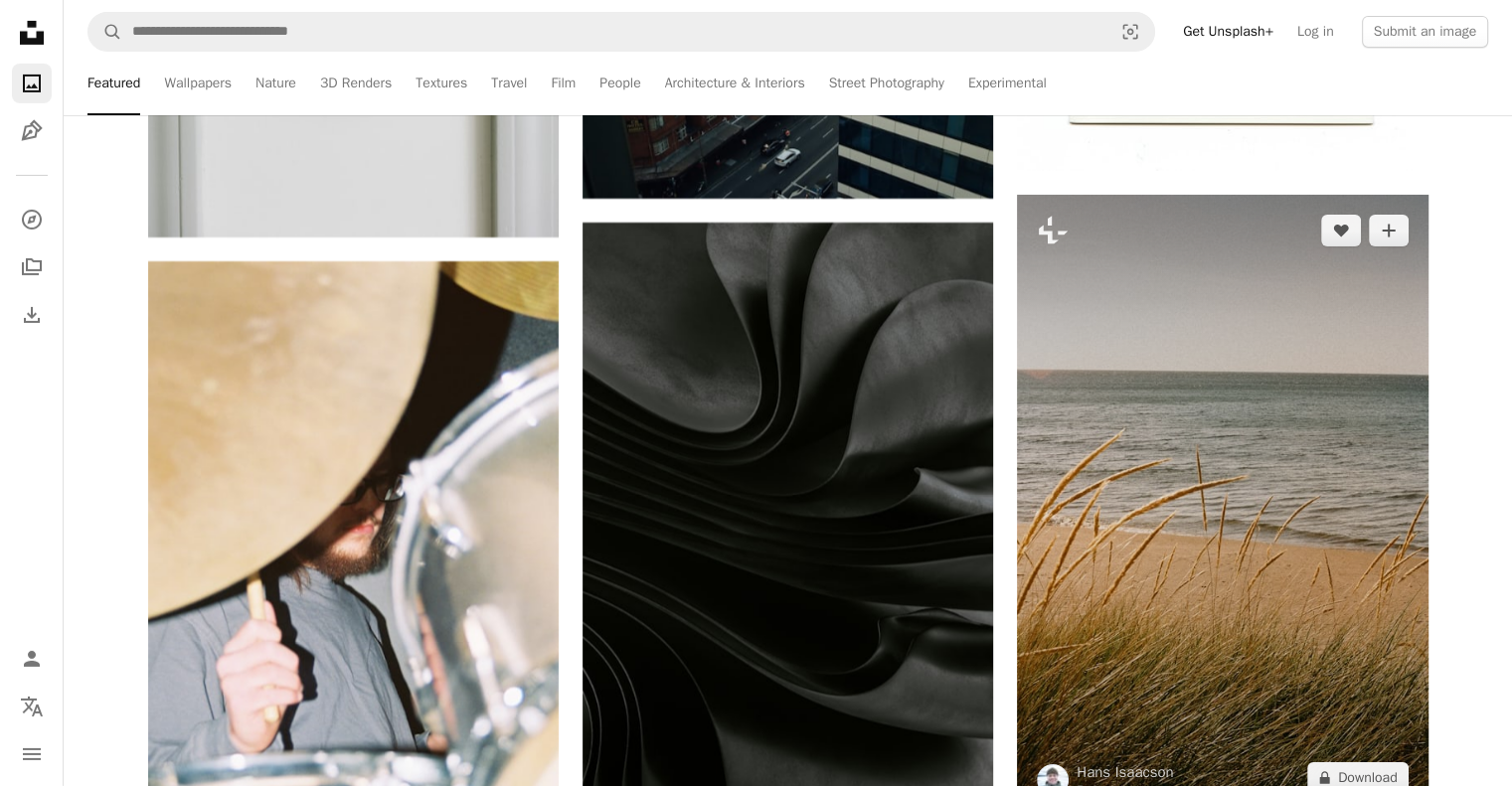 scroll, scrollTop: 7254, scrollLeft: 0, axis: vertical 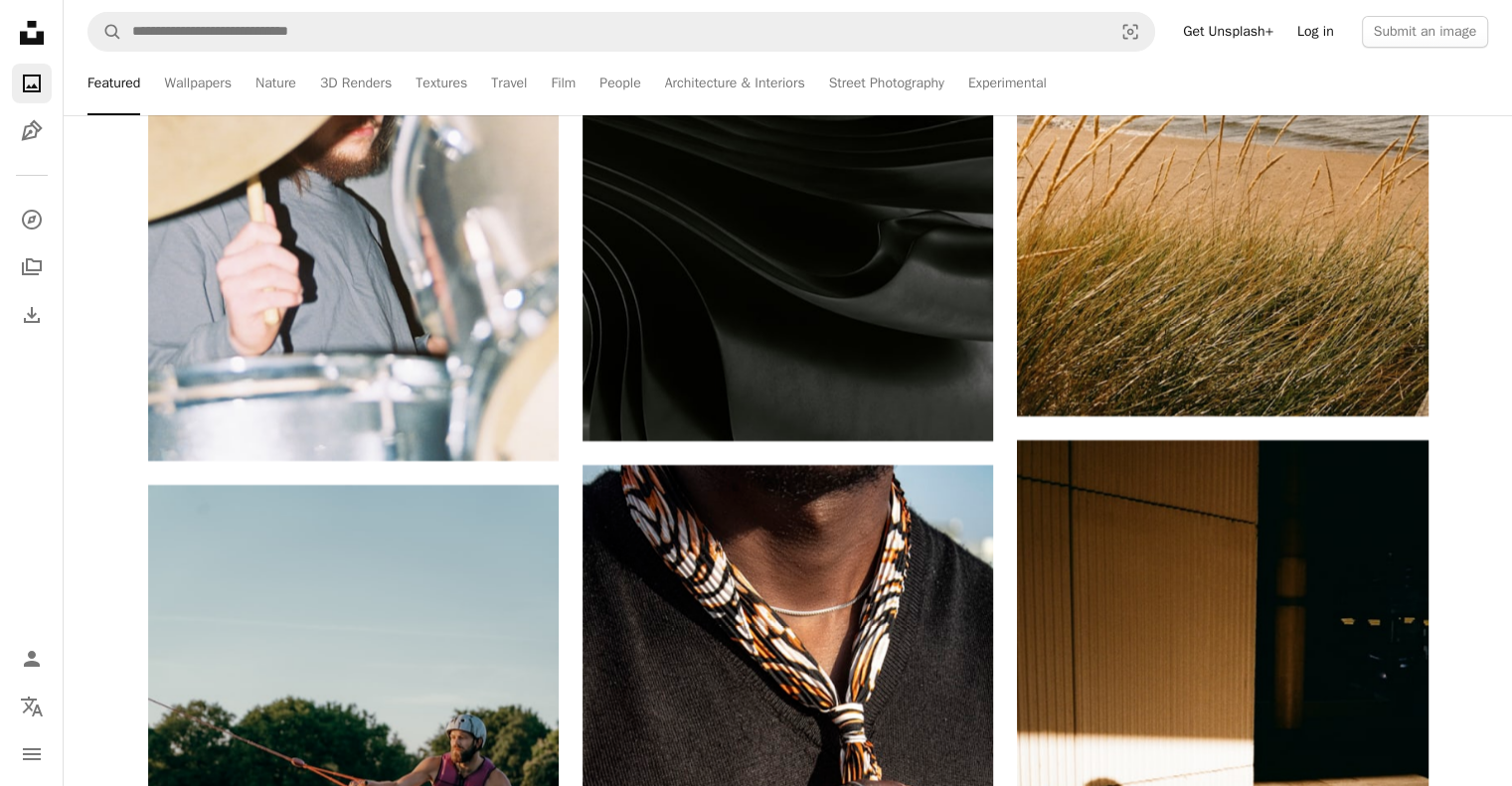 click on "Log in" at bounding box center (1315, 32) 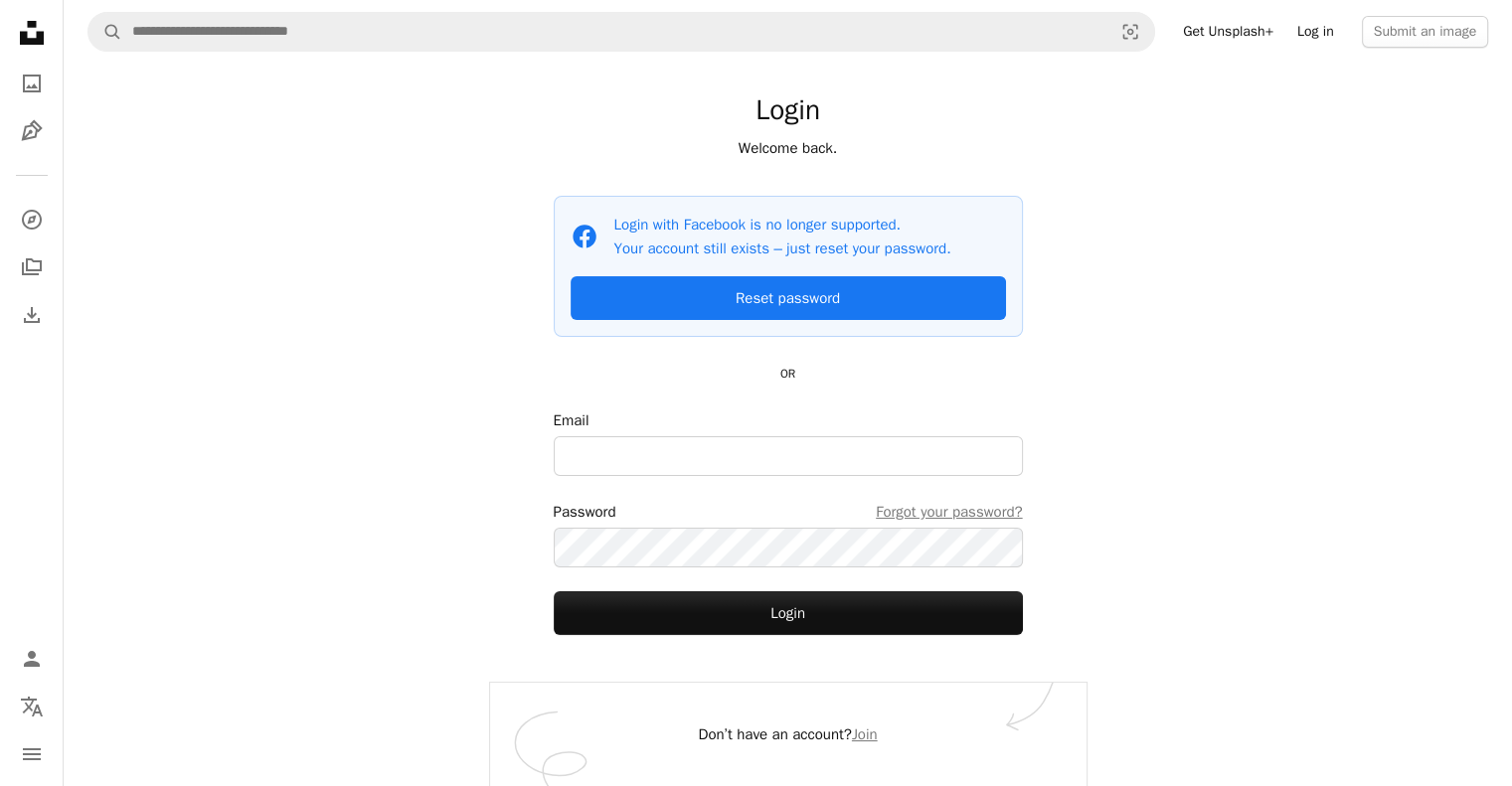scroll, scrollTop: 0, scrollLeft: 0, axis: both 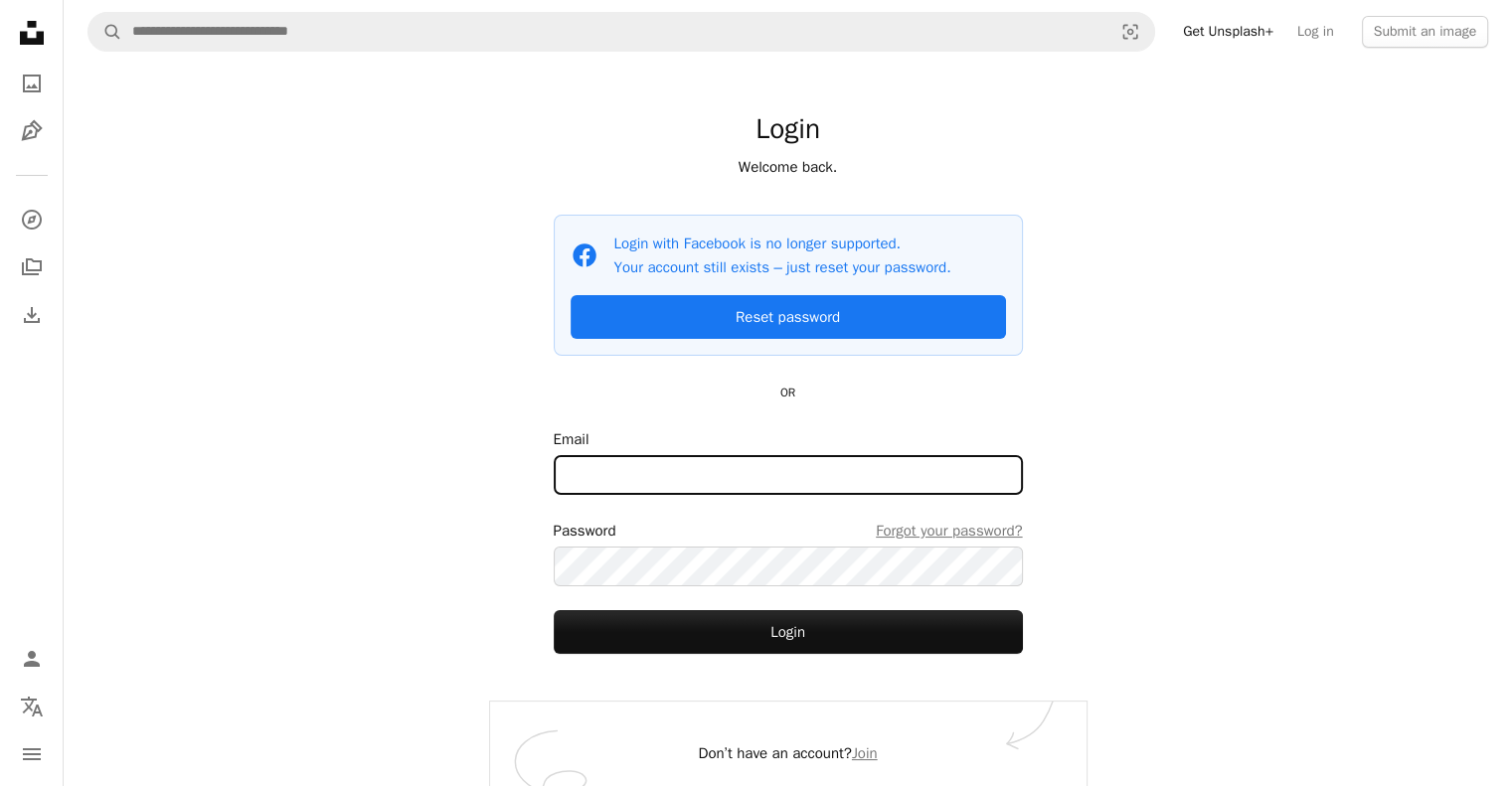 click on "Email" at bounding box center (788, 475) 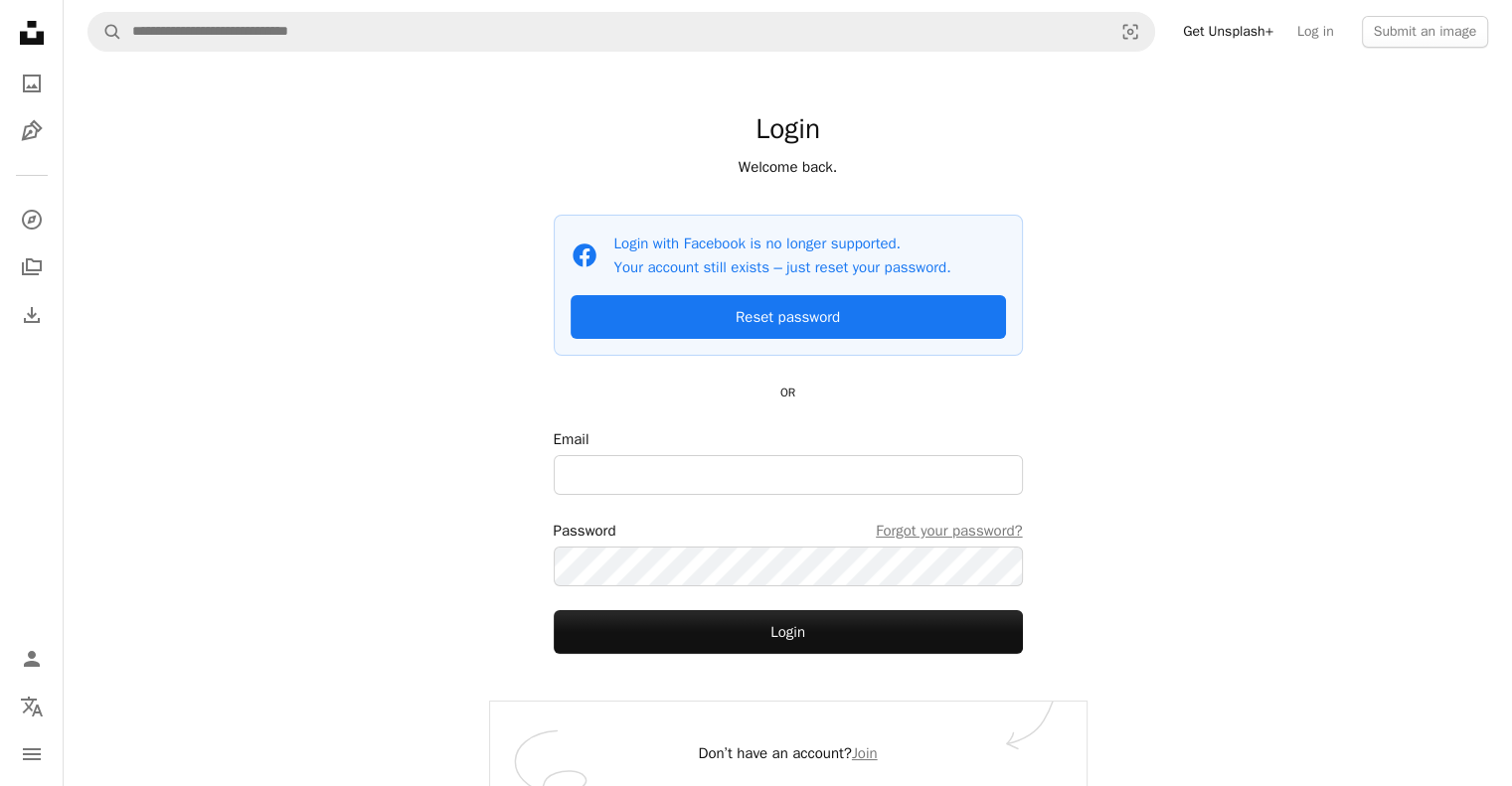 click on "Login Welcome back. Facebook icon Login with Facebook is no longer supported. Your account still exists – just reset your password. Reset password OR Email Password Forgot your password? Login" at bounding box center [788, 383] 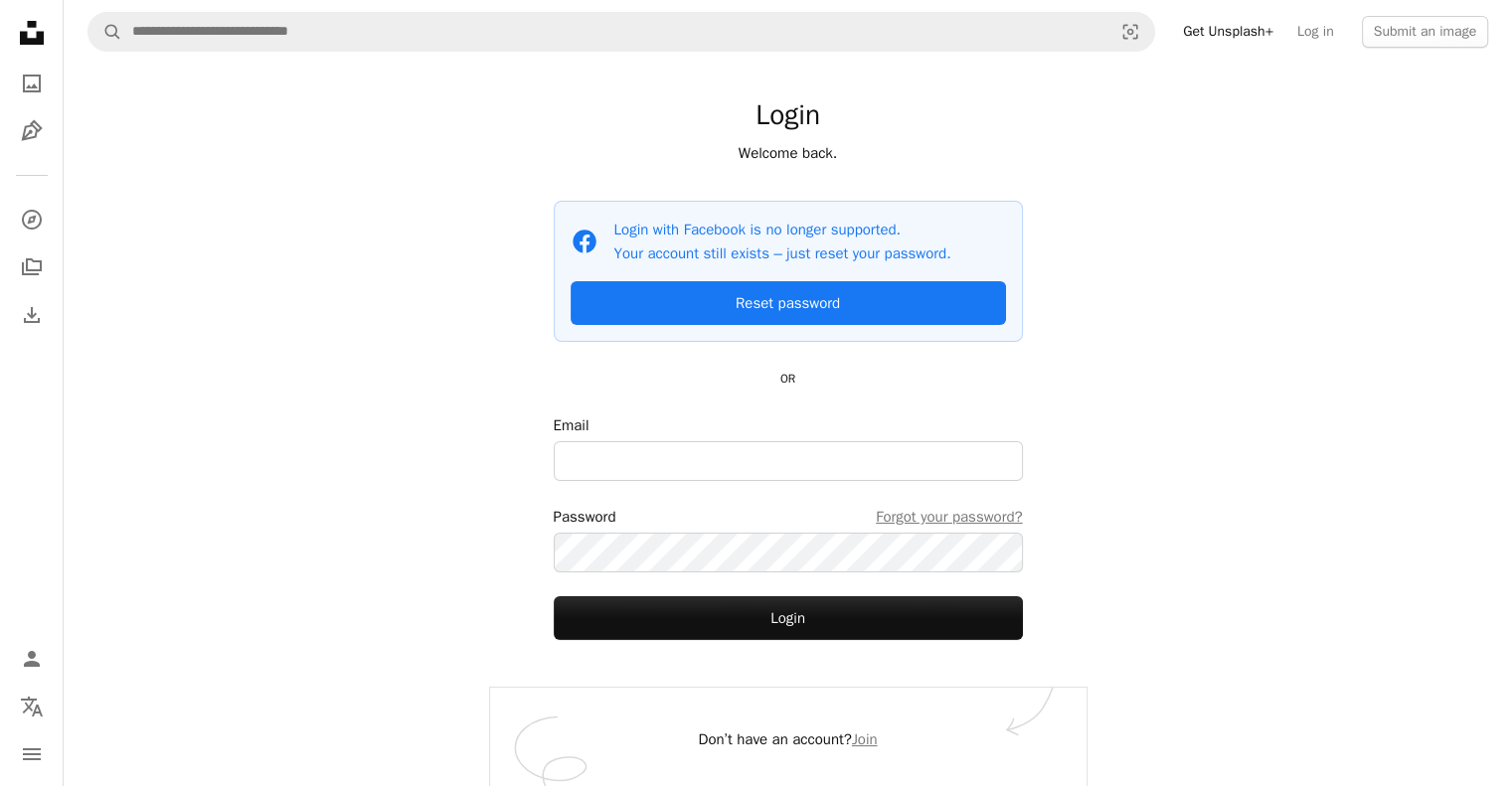scroll, scrollTop: 18, scrollLeft: 0, axis: vertical 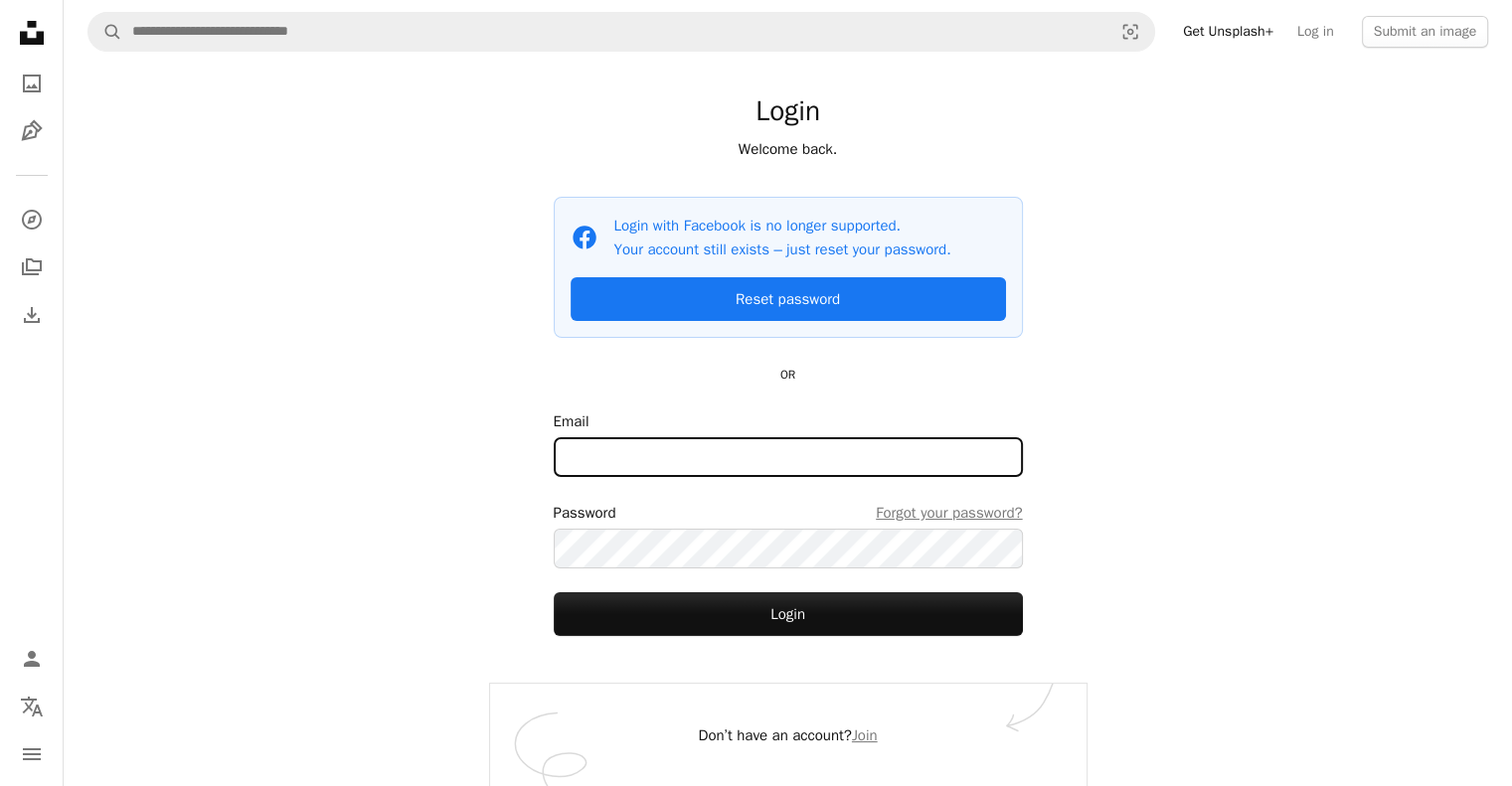click on "Email" at bounding box center [788, 457] 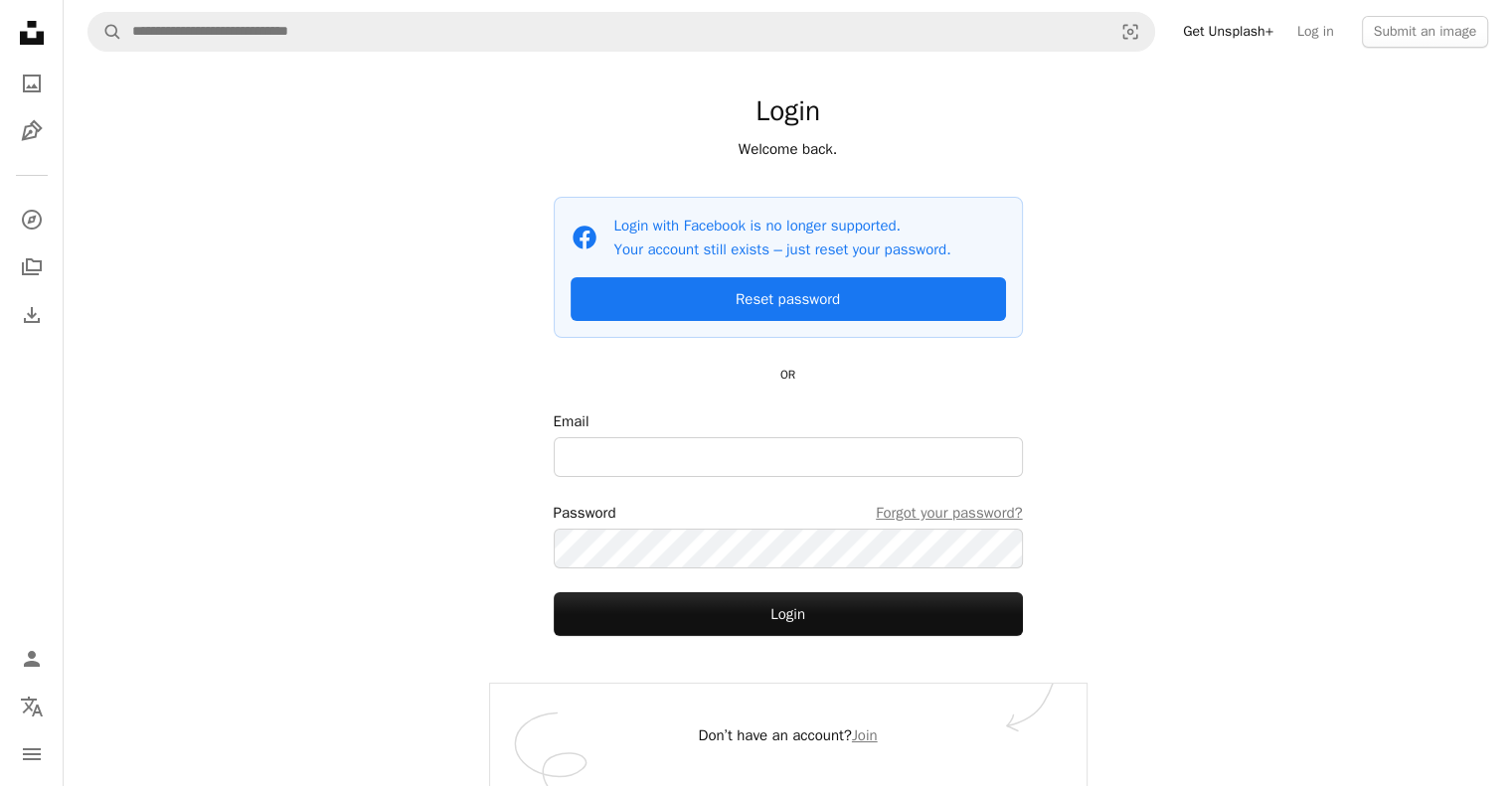 click on "Login Welcome back. Facebook icon Login with Facebook is no longer supported. Your account still exists – just reset your password. Reset password OR Email Password Forgot your password? Login" at bounding box center [788, 365] 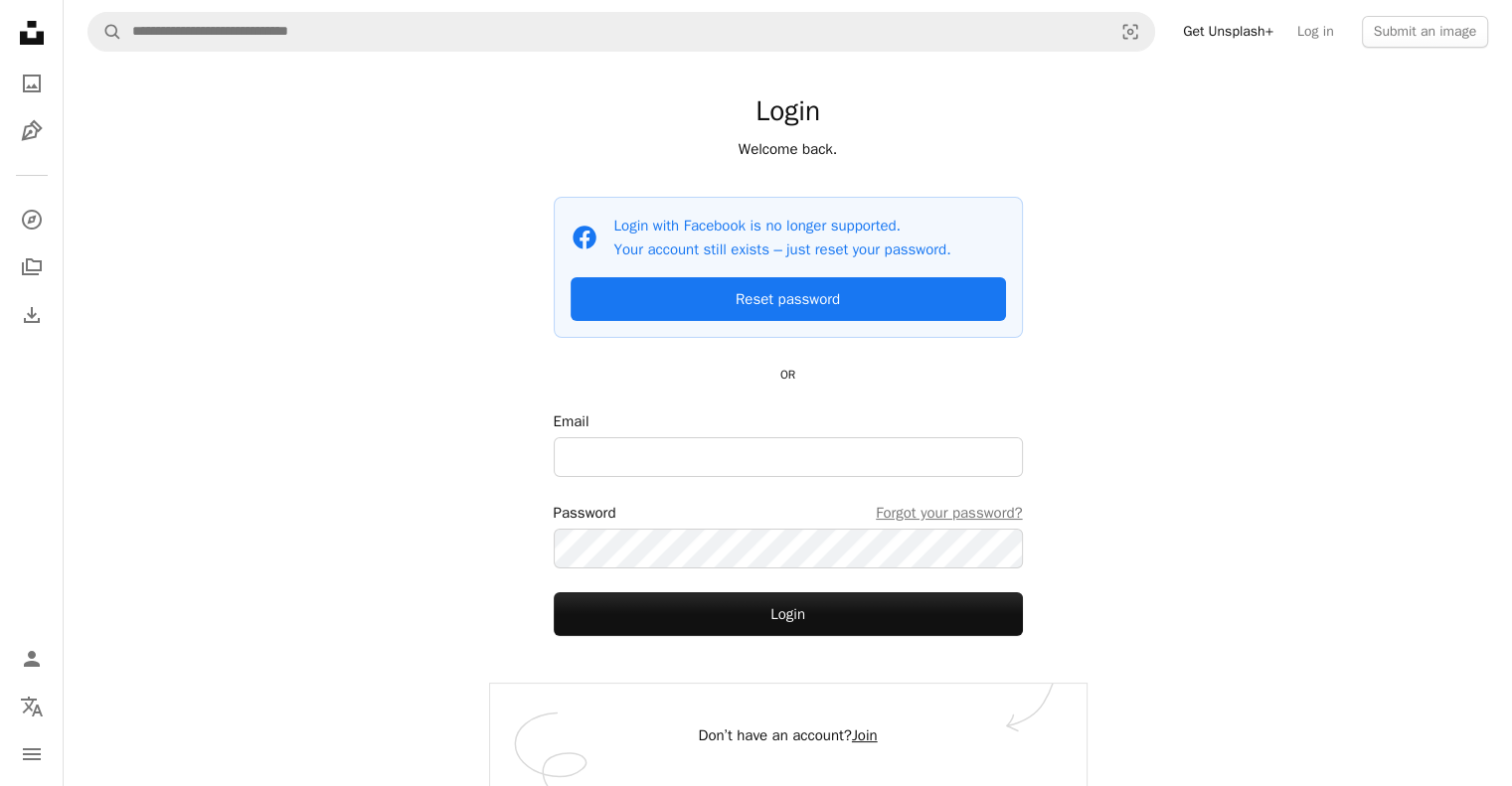 click on "Join" at bounding box center [865, 735] 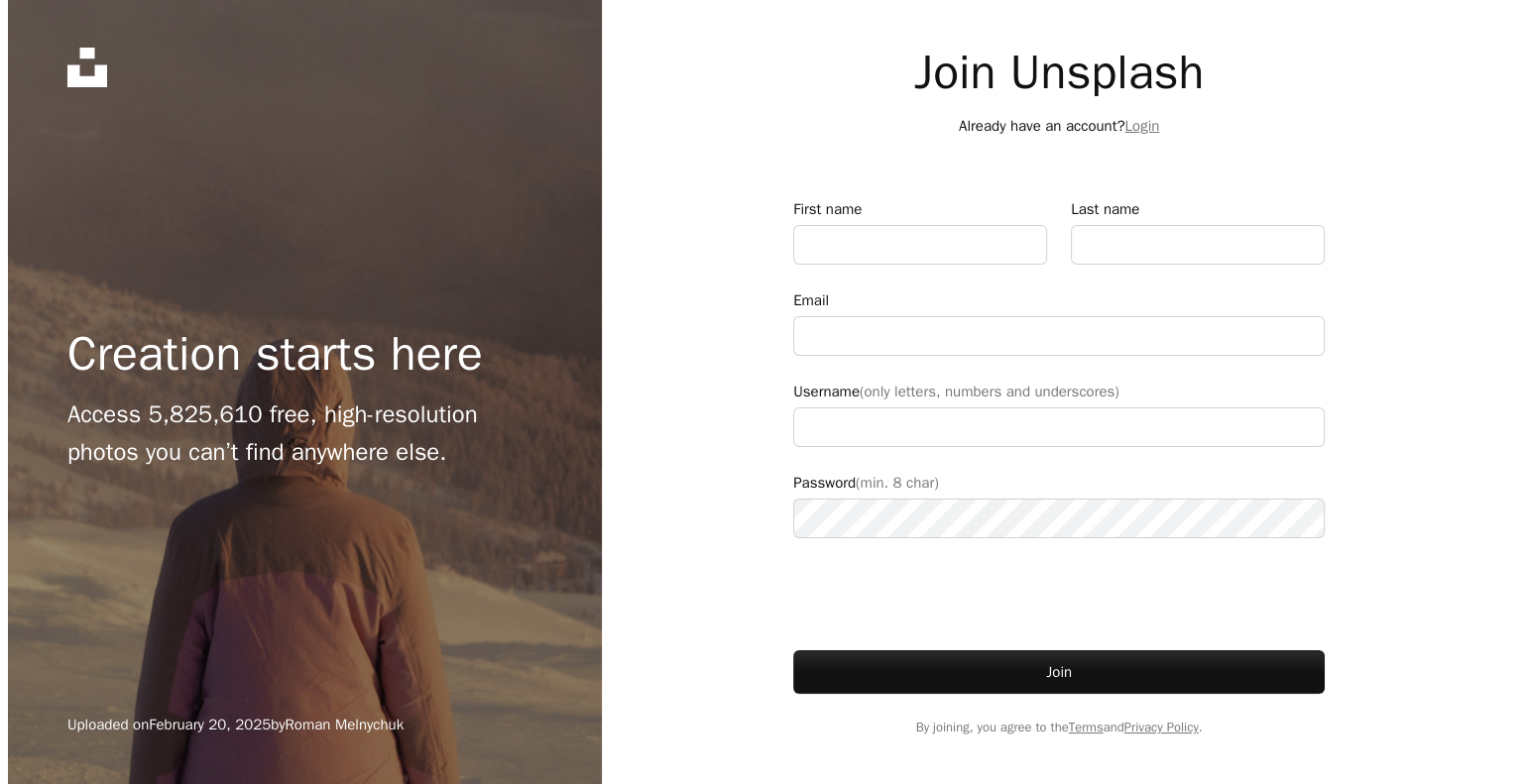 scroll, scrollTop: 0, scrollLeft: 0, axis: both 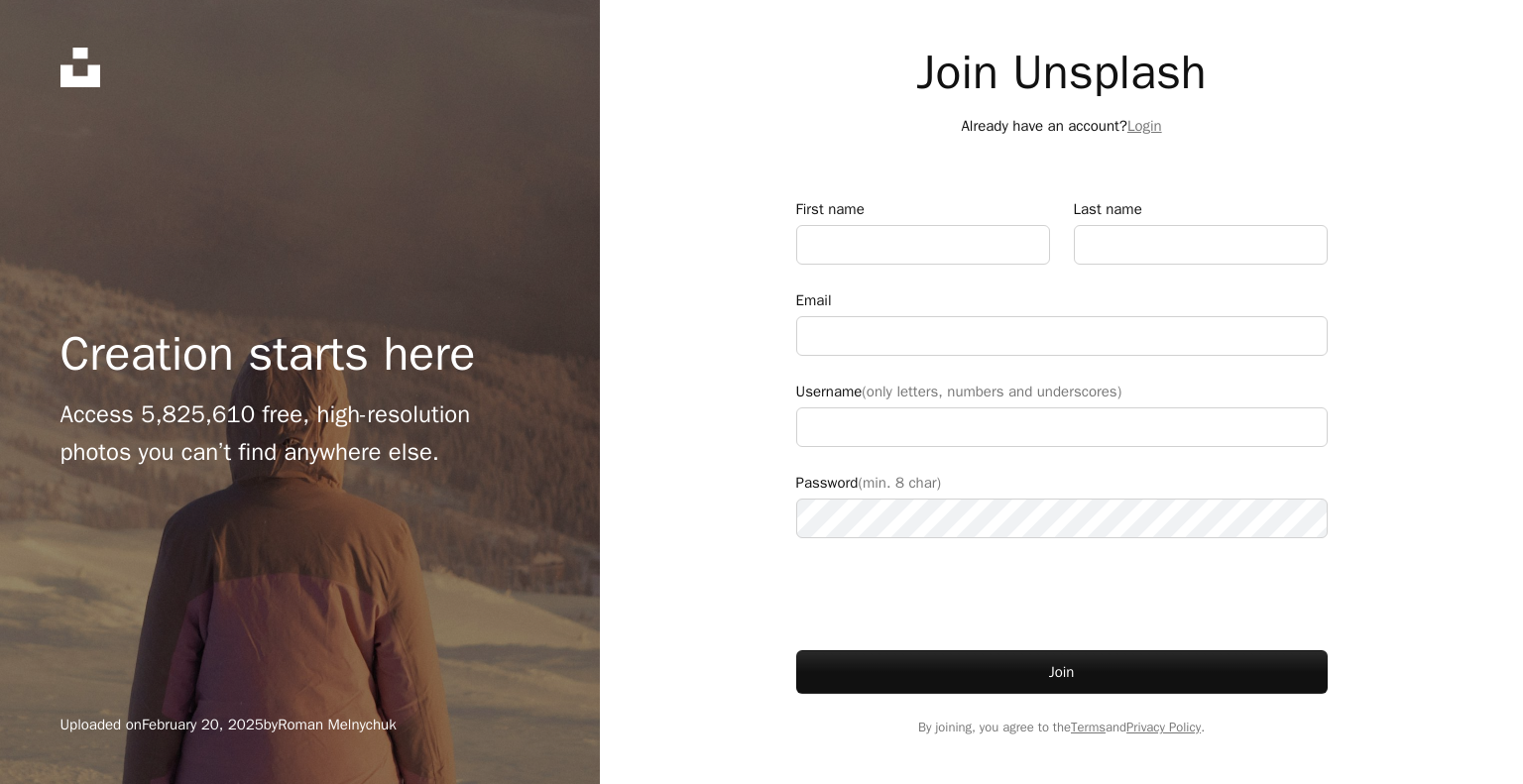 click on "By joining, you agree to the  Terms  and  Privacy Policy ." at bounding box center (1062, 728) 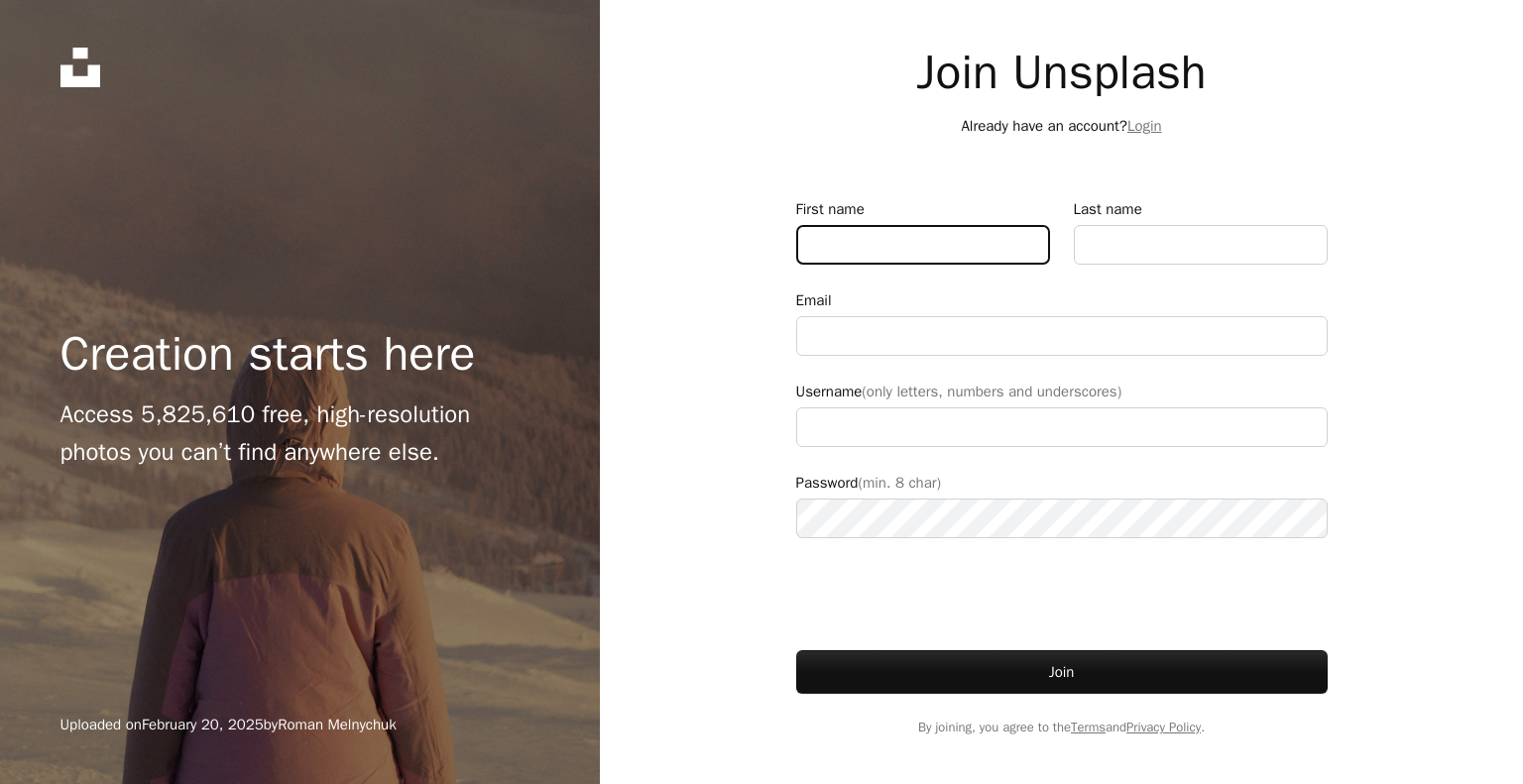 click on "First name" at bounding box center [923, 245] 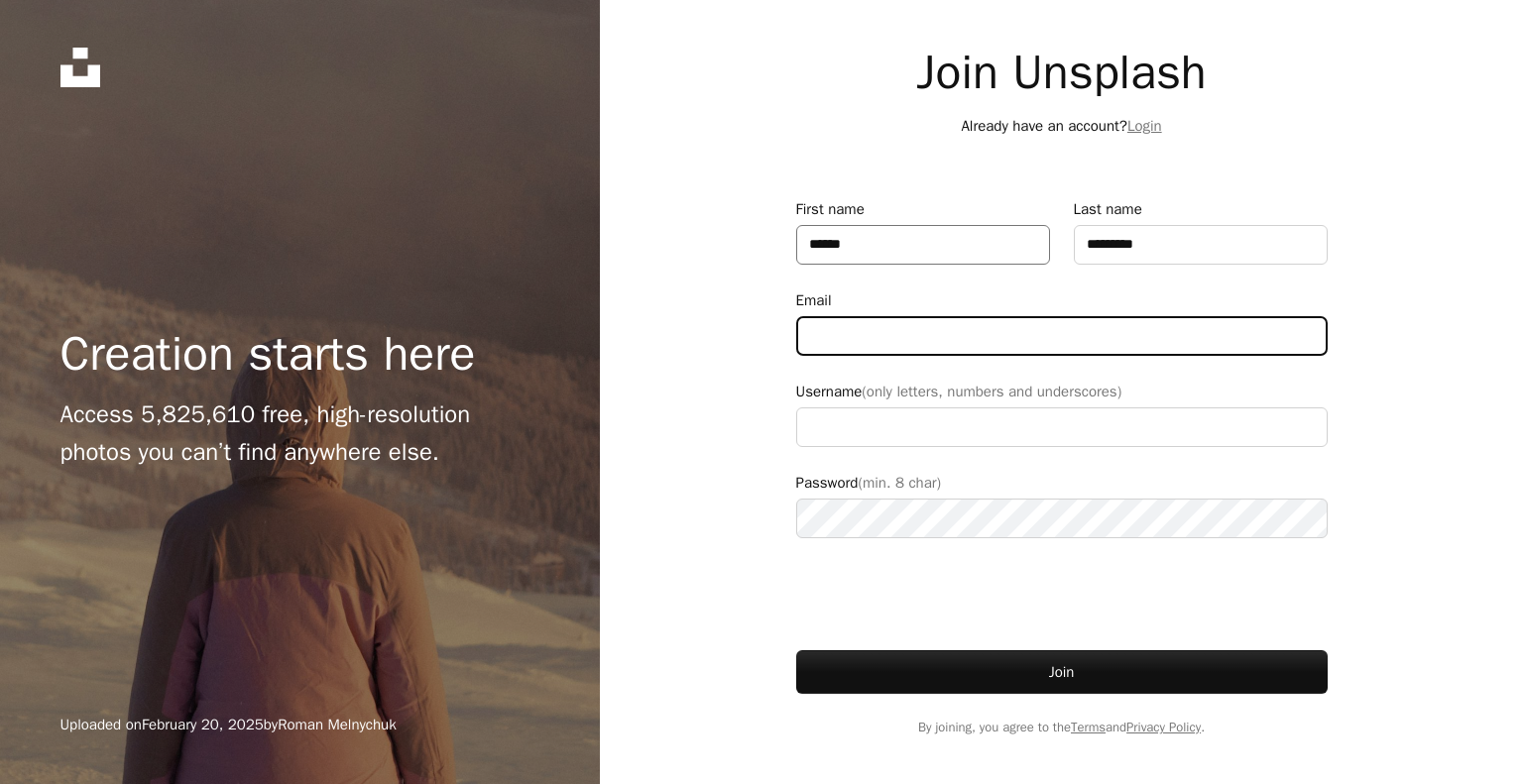 type on "**********" 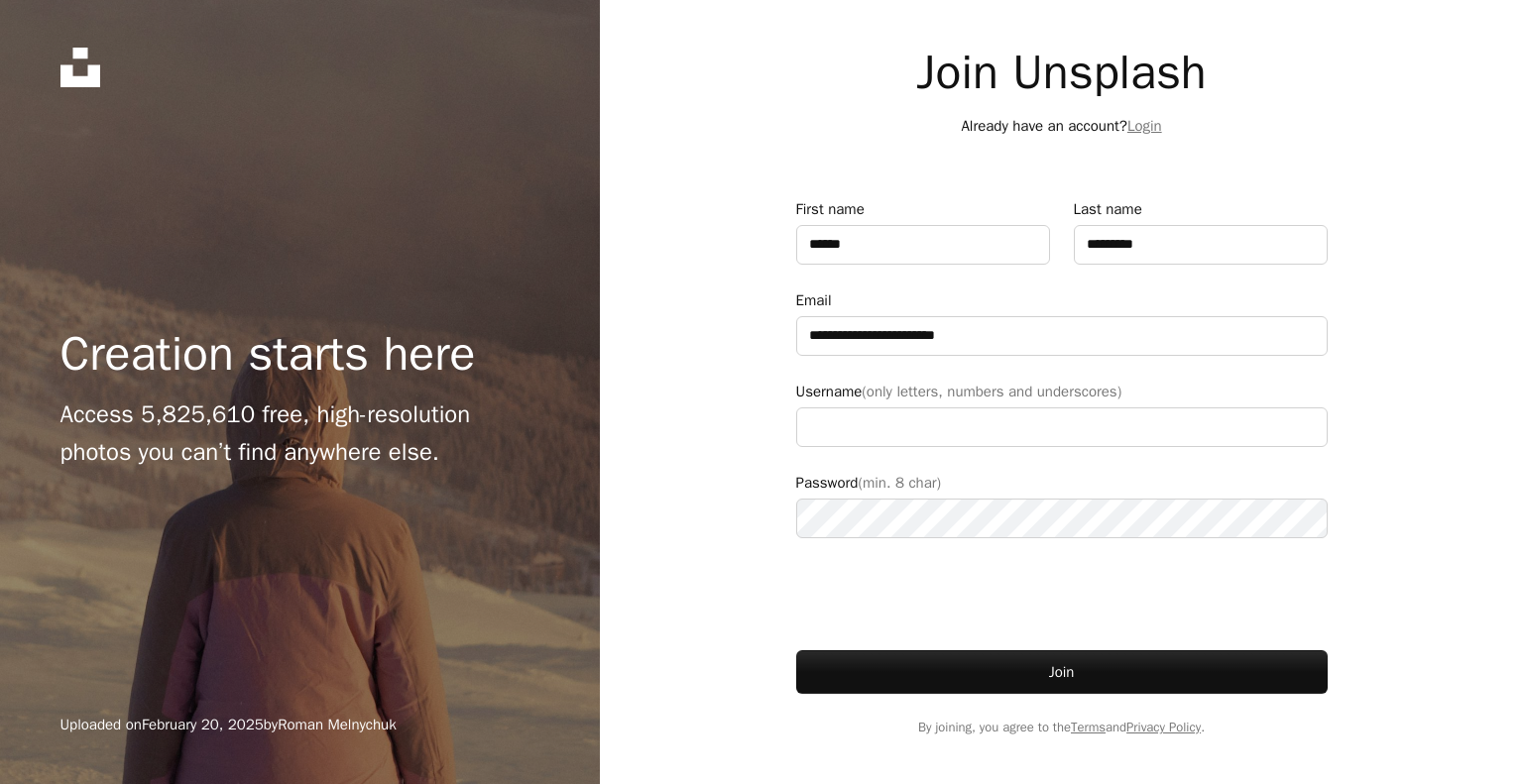 click at bounding box center [1062, 405] 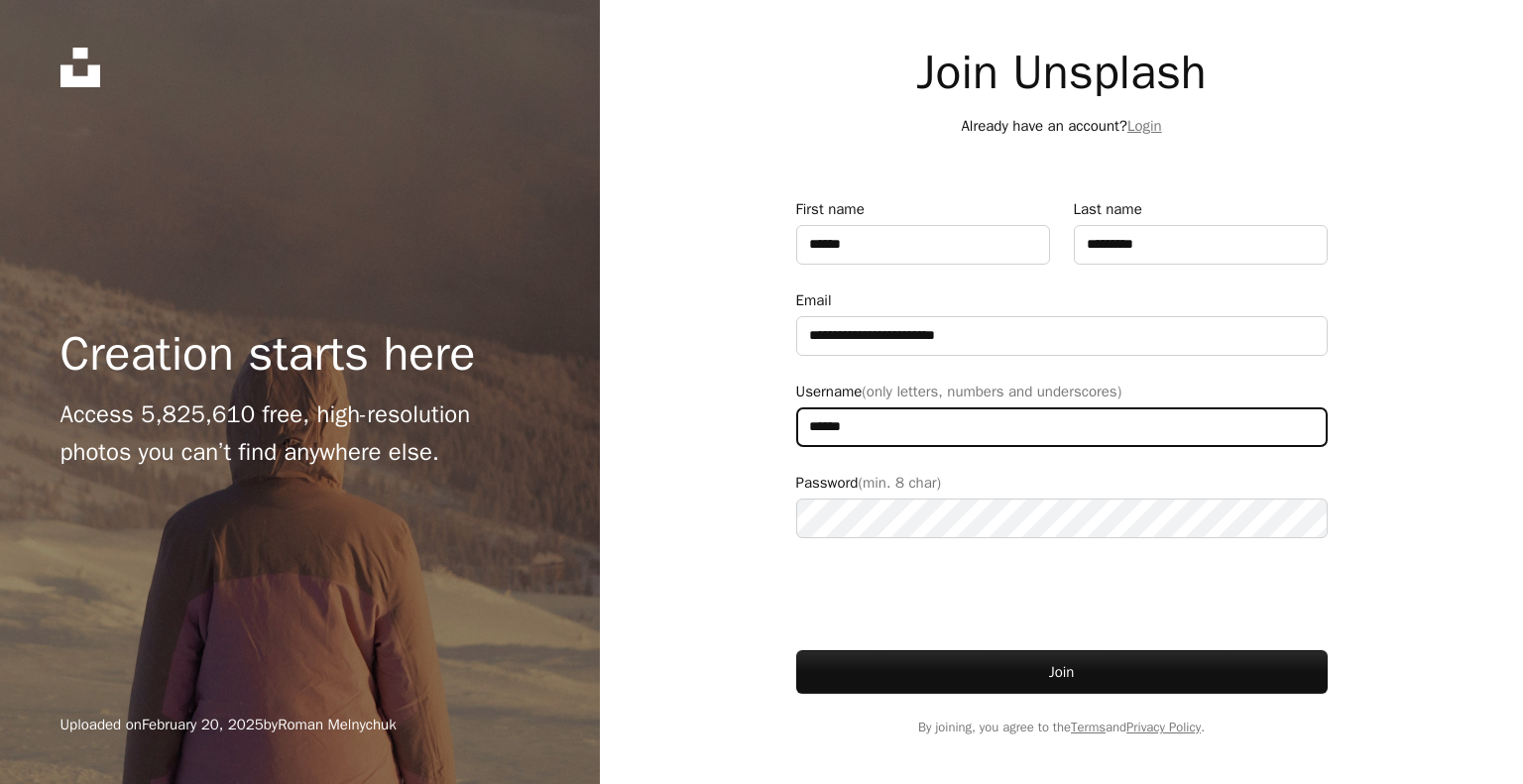 type on "*******" 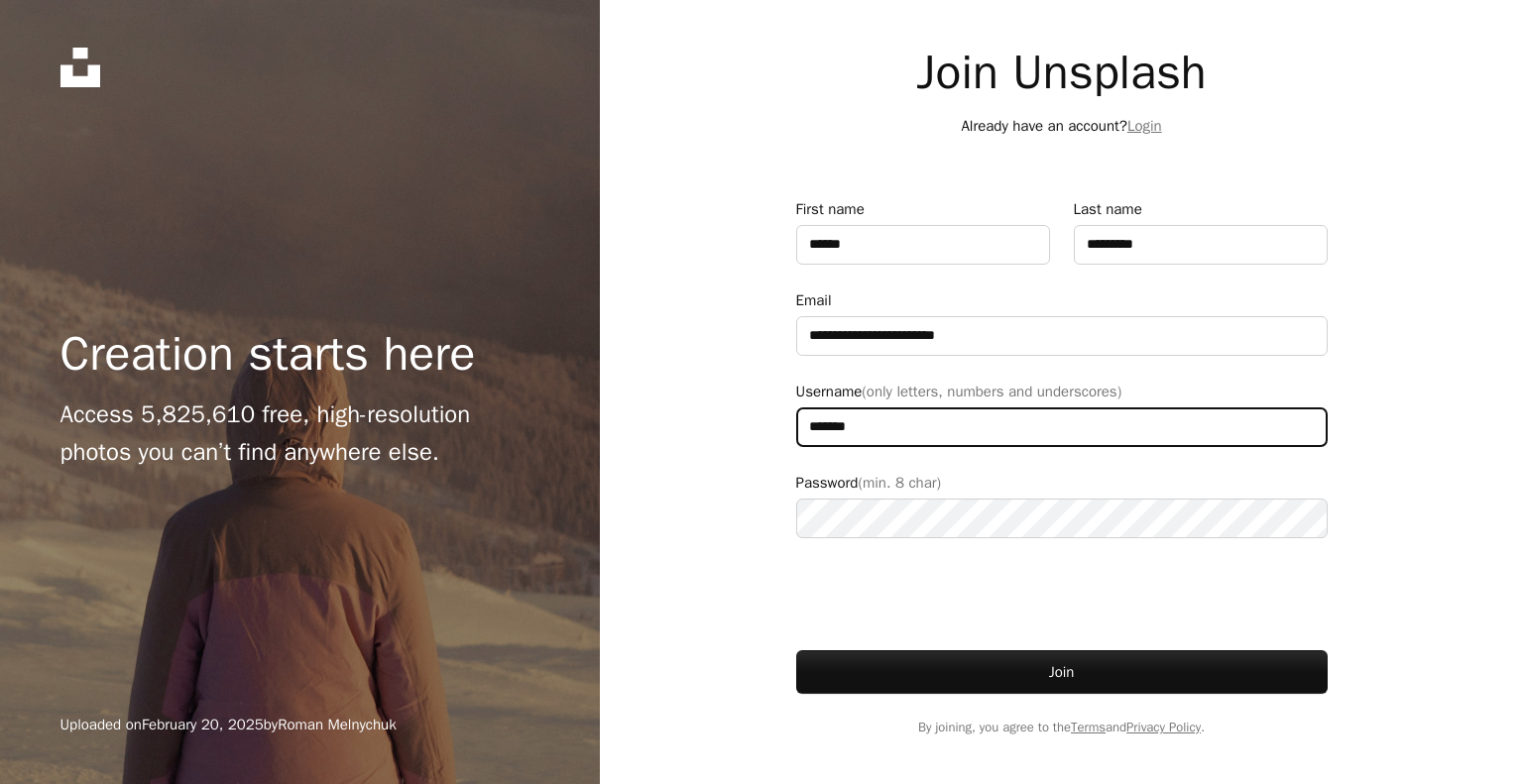 type on "**********" 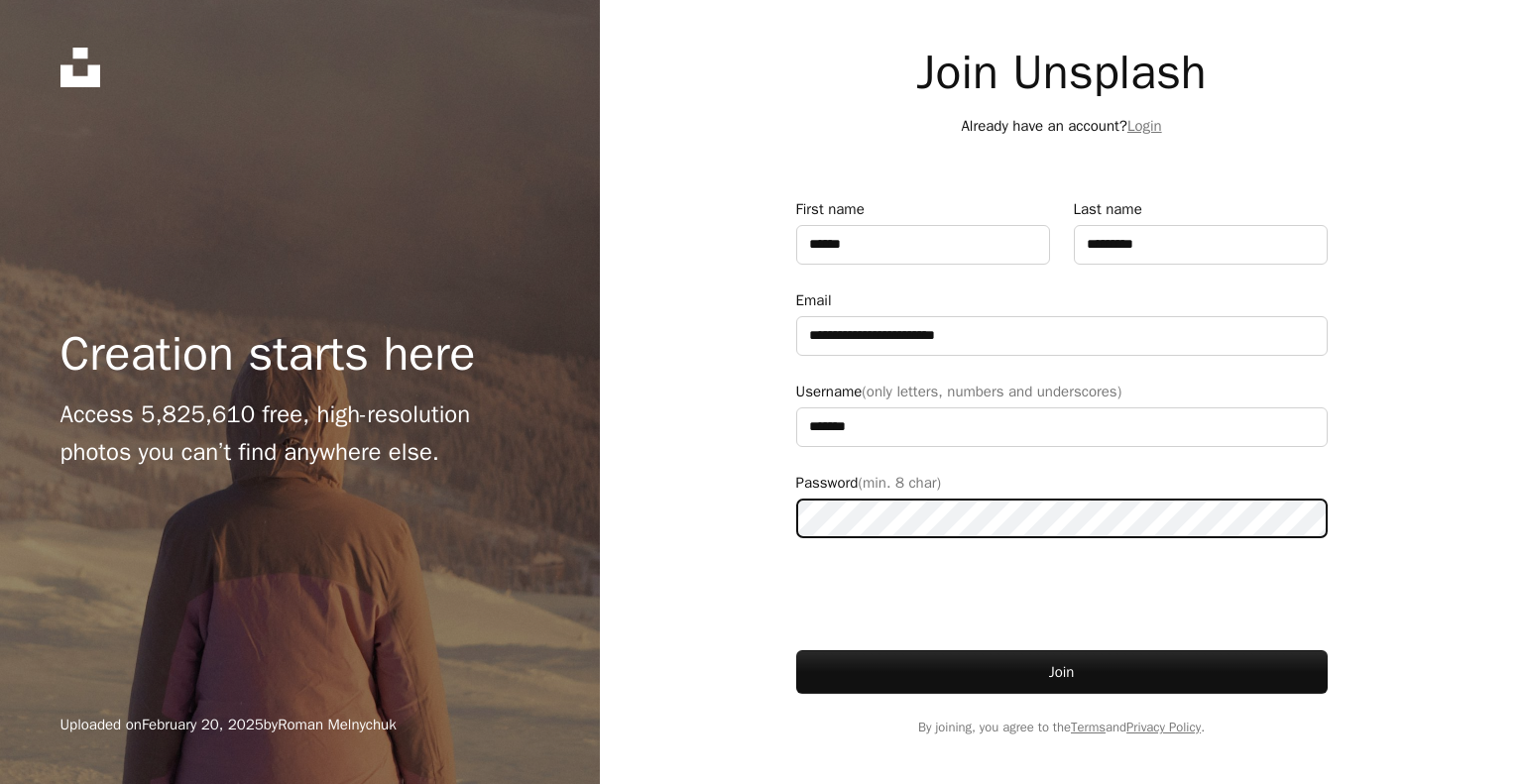 click on "Join" at bounding box center (1062, 672) 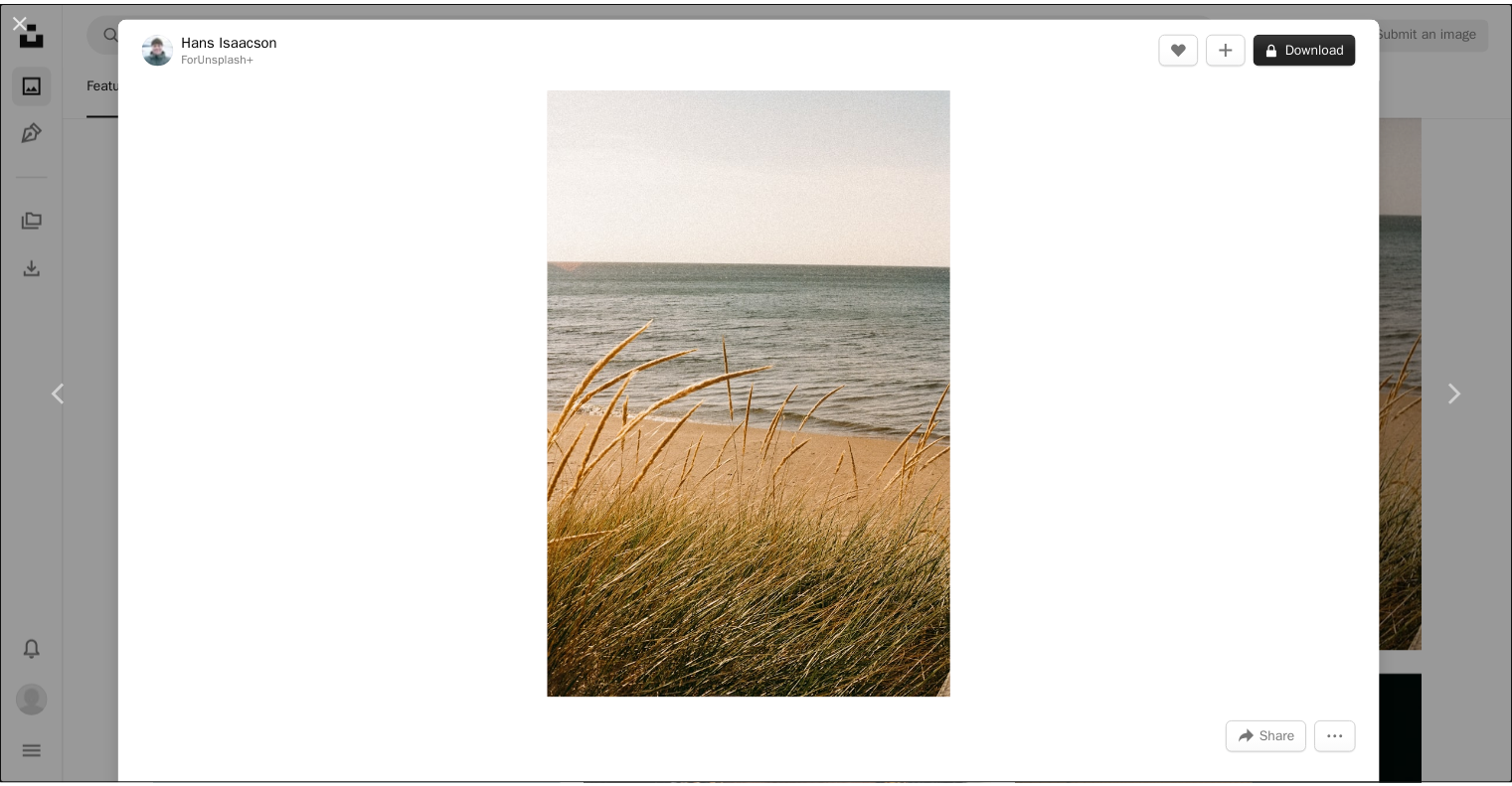 scroll, scrollTop: 7055, scrollLeft: 0, axis: vertical 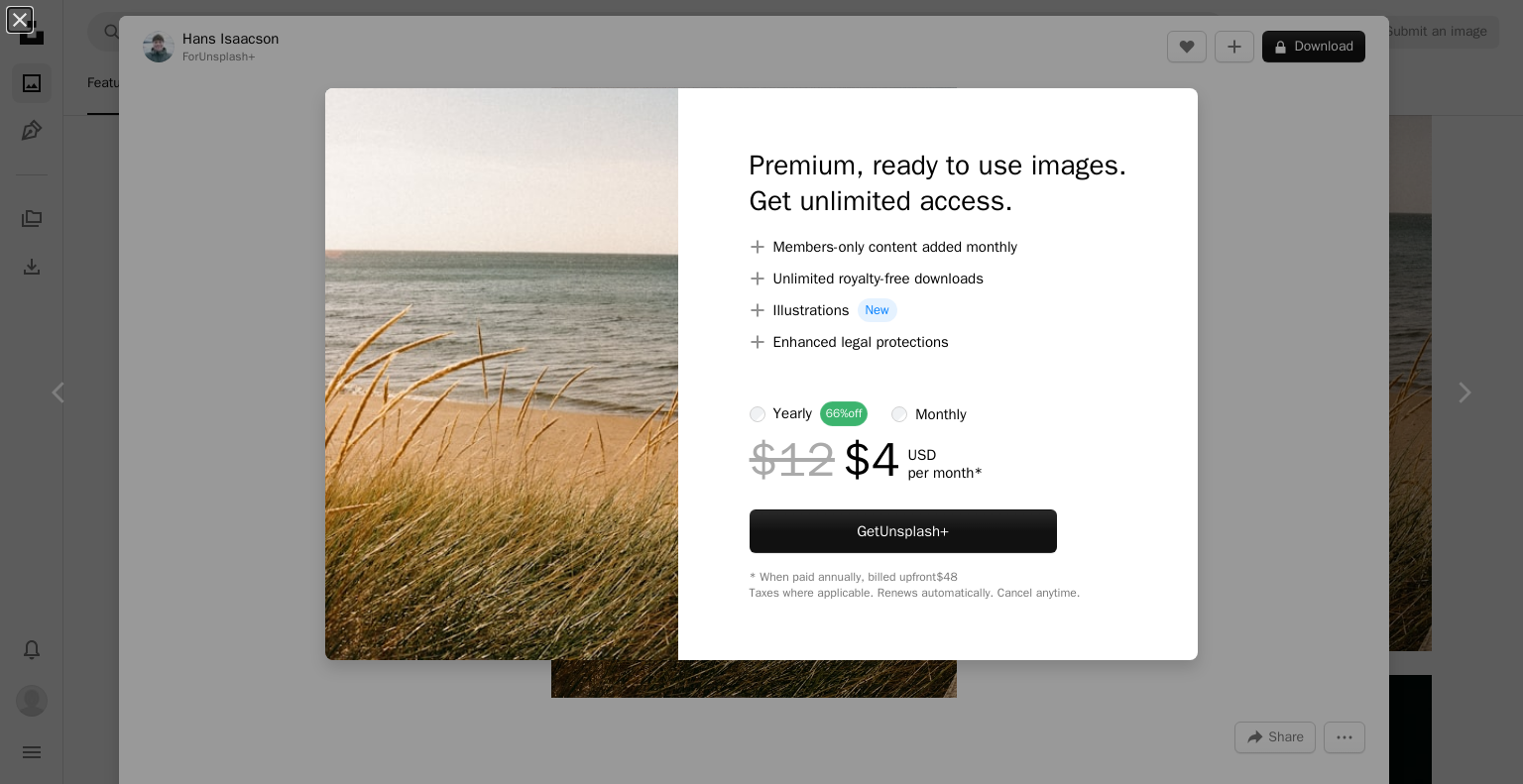 click on "An X shape Premium, ready to use images. Get unlimited access. A plus sign Members-only content added monthly A plus sign Unlimited royalty-free downloads A plus sign Illustrations  New A plus sign Enhanced legal protections yearly 66%  off monthly $12   $4 USD per month * Get  Unsplash+ * When paid annually, billed upfront  $48 Taxes where applicable. Renews automatically. Cancel anytime." at bounding box center (762, 392) 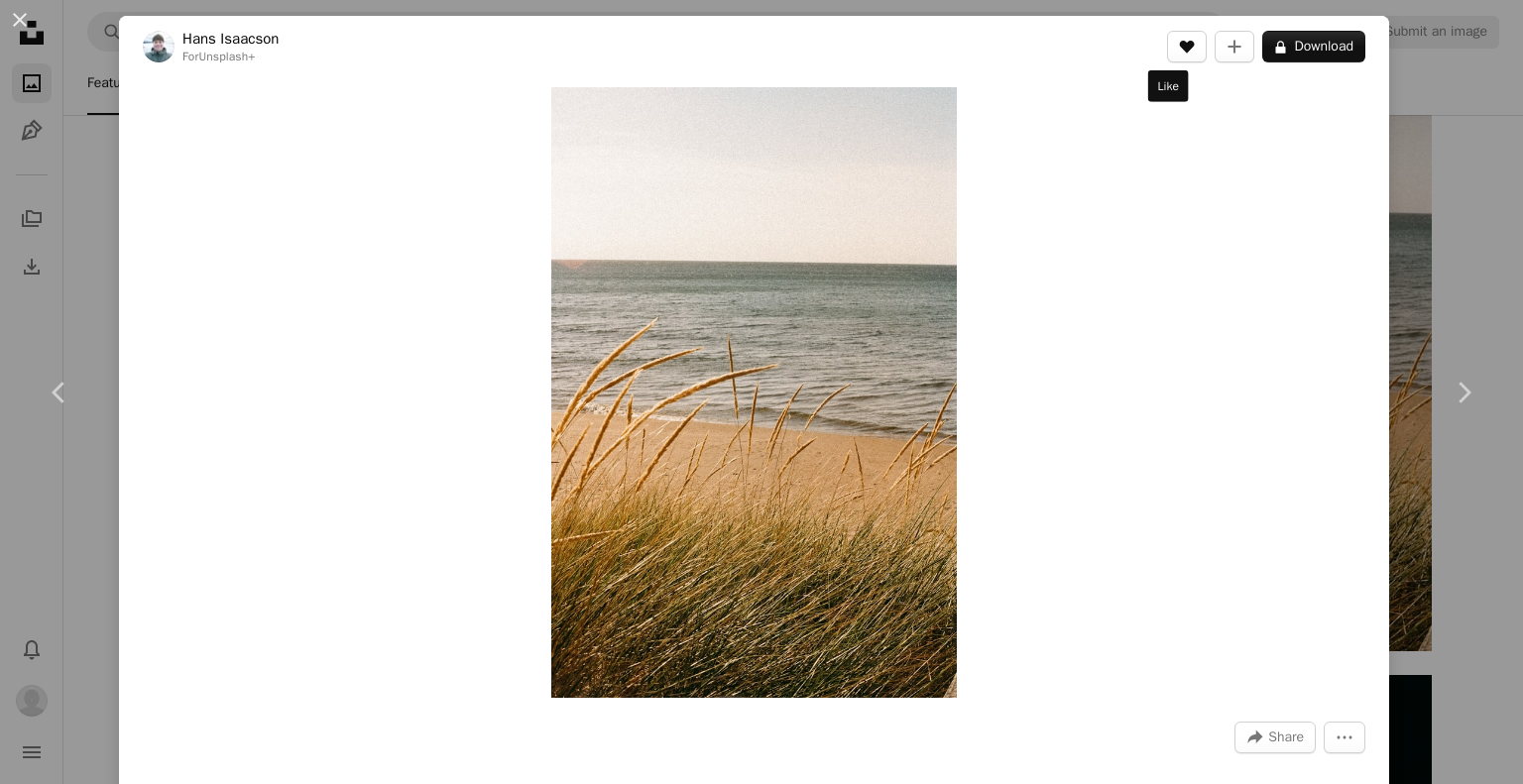 click on "A heart" 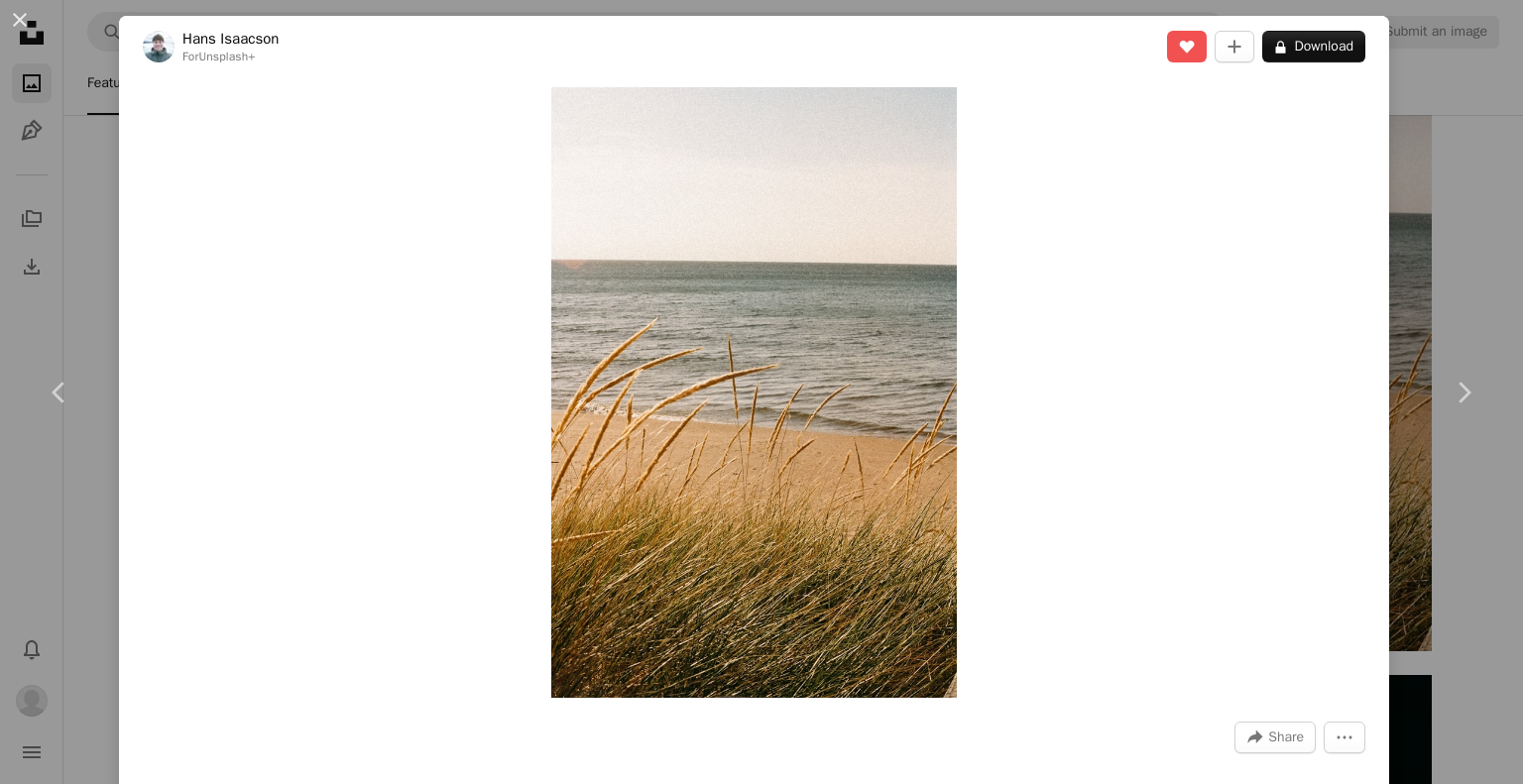 click on "An X shape Chevron left Chevron right [FIRST] [LAST] For  Unsplash+ A heart A plus sign A lock Download Zoom in A forward-right arrow Share More Actions Calendar outlined Published  18 hours ago Camera NORITSU KOKI, EZ Controller Safety Licensed under the  Unsplash+ License beach film photography sand dunes film photo 35mm analogue photography analog photography shot on film film photos analogue photos analog film shot 35mm film photo From this series Chevron right Plus sign for Unsplash+ Plus sign for Unsplash+ Plus sign for Unsplash+ Plus sign for Unsplash+ Plus sign for Unsplash+ Plus sign for Unsplash+ Plus sign for Unsplash+ Plus sign for Unsplash+ Plus sign for Unsplash+ Plus sign for Unsplash+ Plus sign for Unsplash+ Related images Plus sign for Unsplash+ A heart A plus sign [FIRST] [LAST] For  Unsplash+ A lock Download Plus sign for Unsplash+ A heart A plus sign [FIRST] [LAST] For  Unsplash+ A lock Download Plus sign for Unsplash+ A heart A plus sign [FIRST] [LAST] For  Unsplash+ A lock Download Plus sign for Unsplash+ A heart" at bounding box center (762, 392) 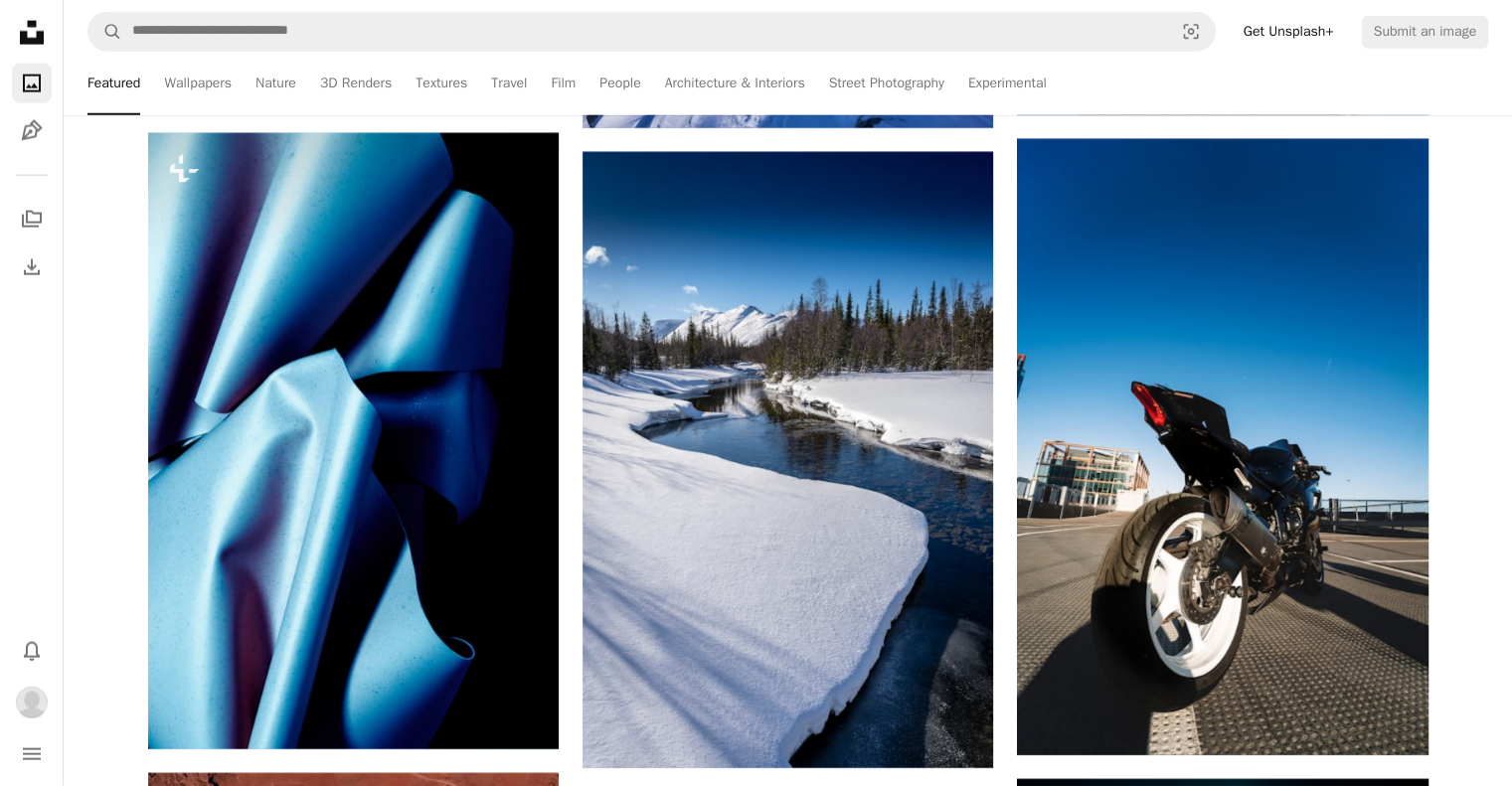 scroll, scrollTop: 27823, scrollLeft: 0, axis: vertical 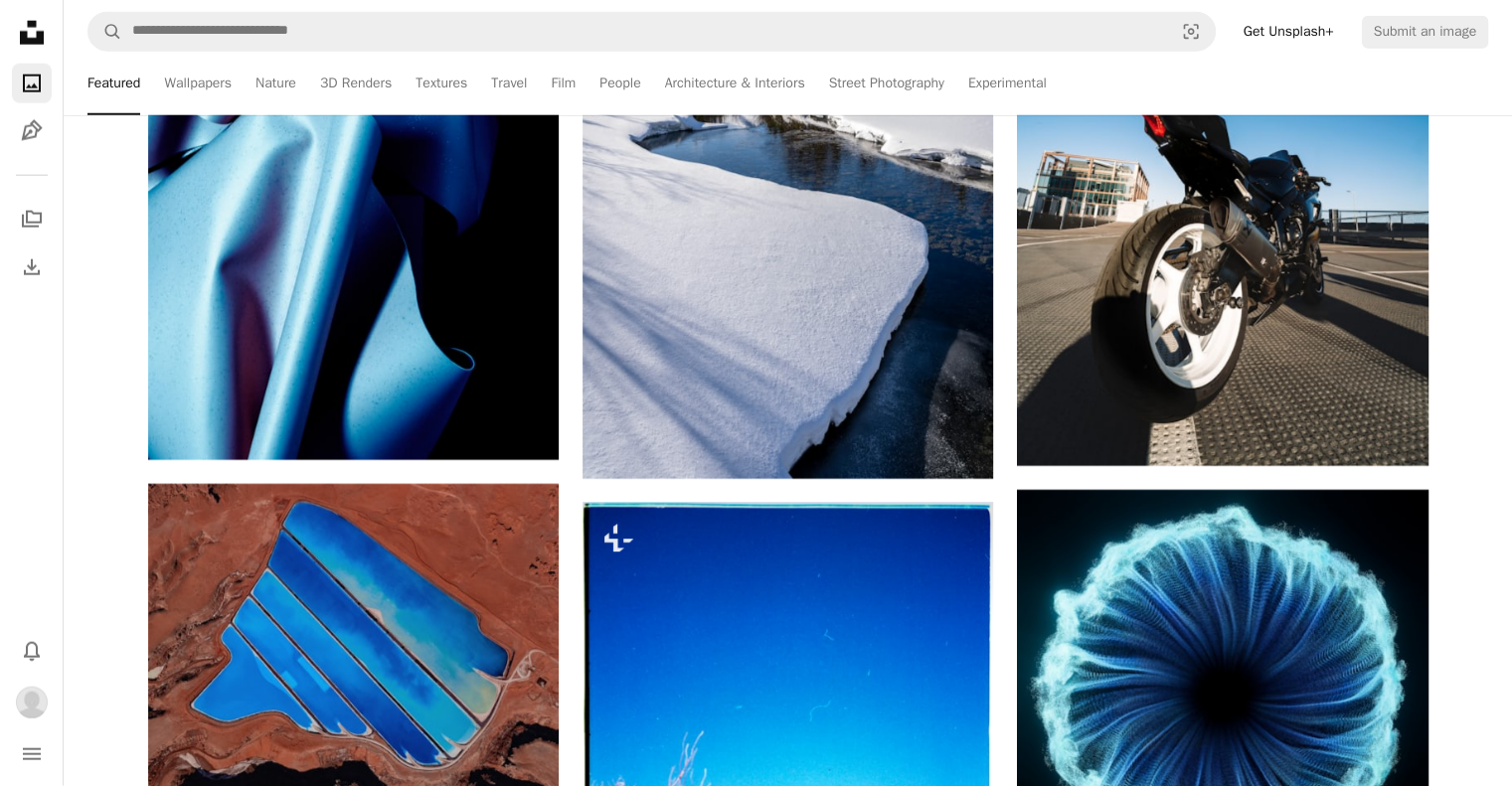 click on "Featured Wallpapers Nature 3D Renders Textures Travel Film People Architecture & Interiors Street Photography Experimental" at bounding box center (826, 83) 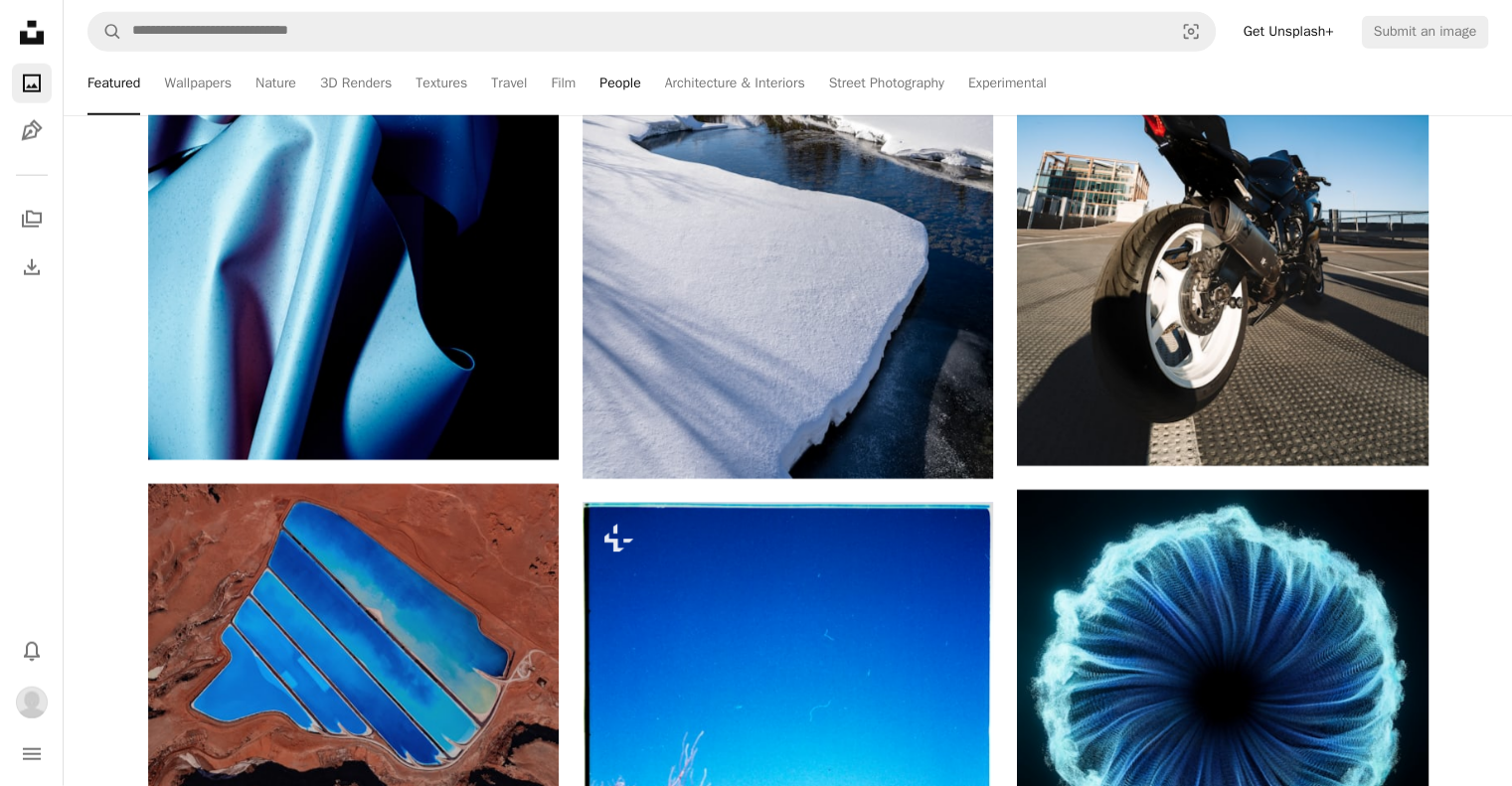 click on "People" at bounding box center [619, 83] 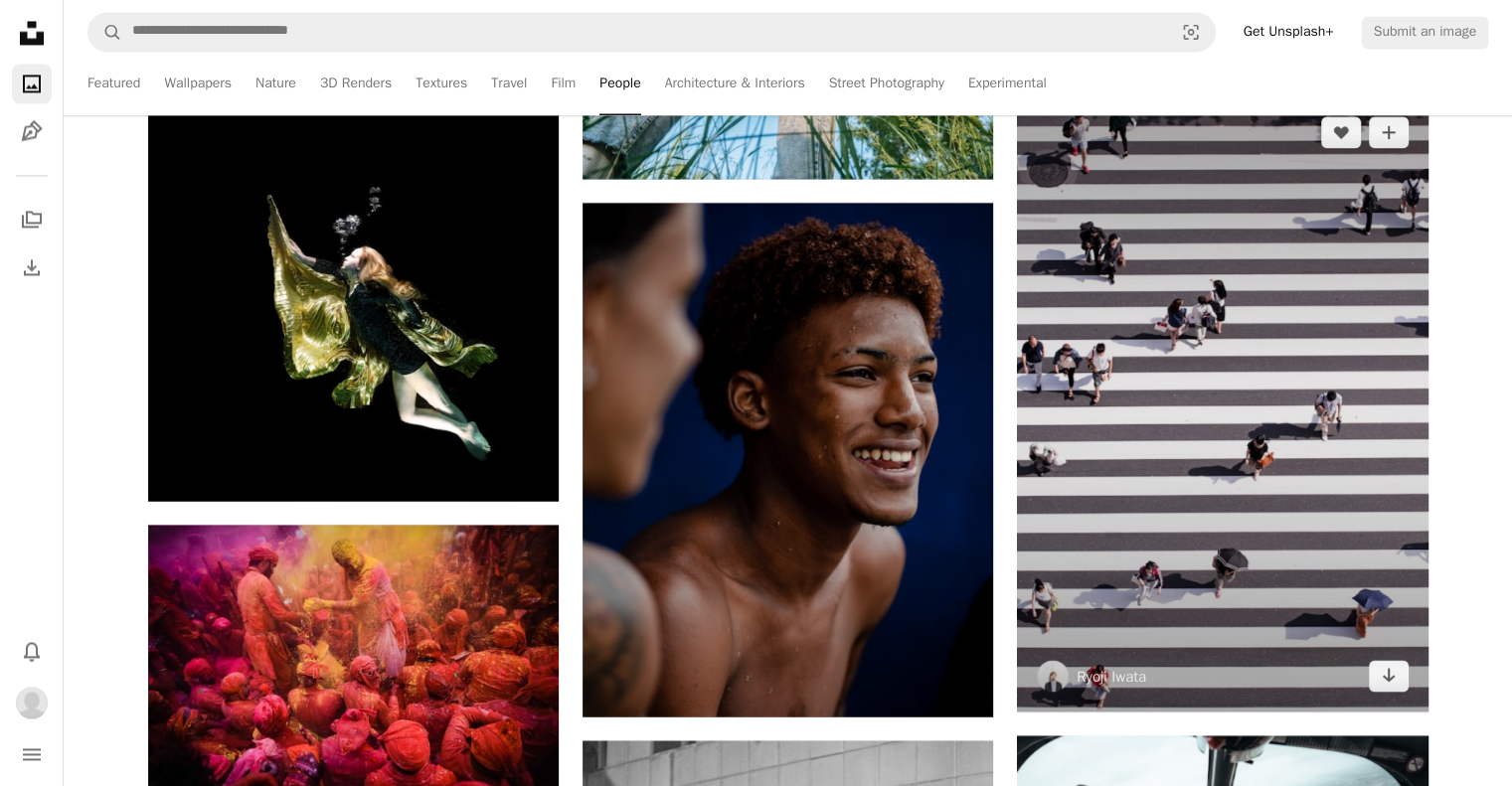 scroll, scrollTop: 10732, scrollLeft: 0, axis: vertical 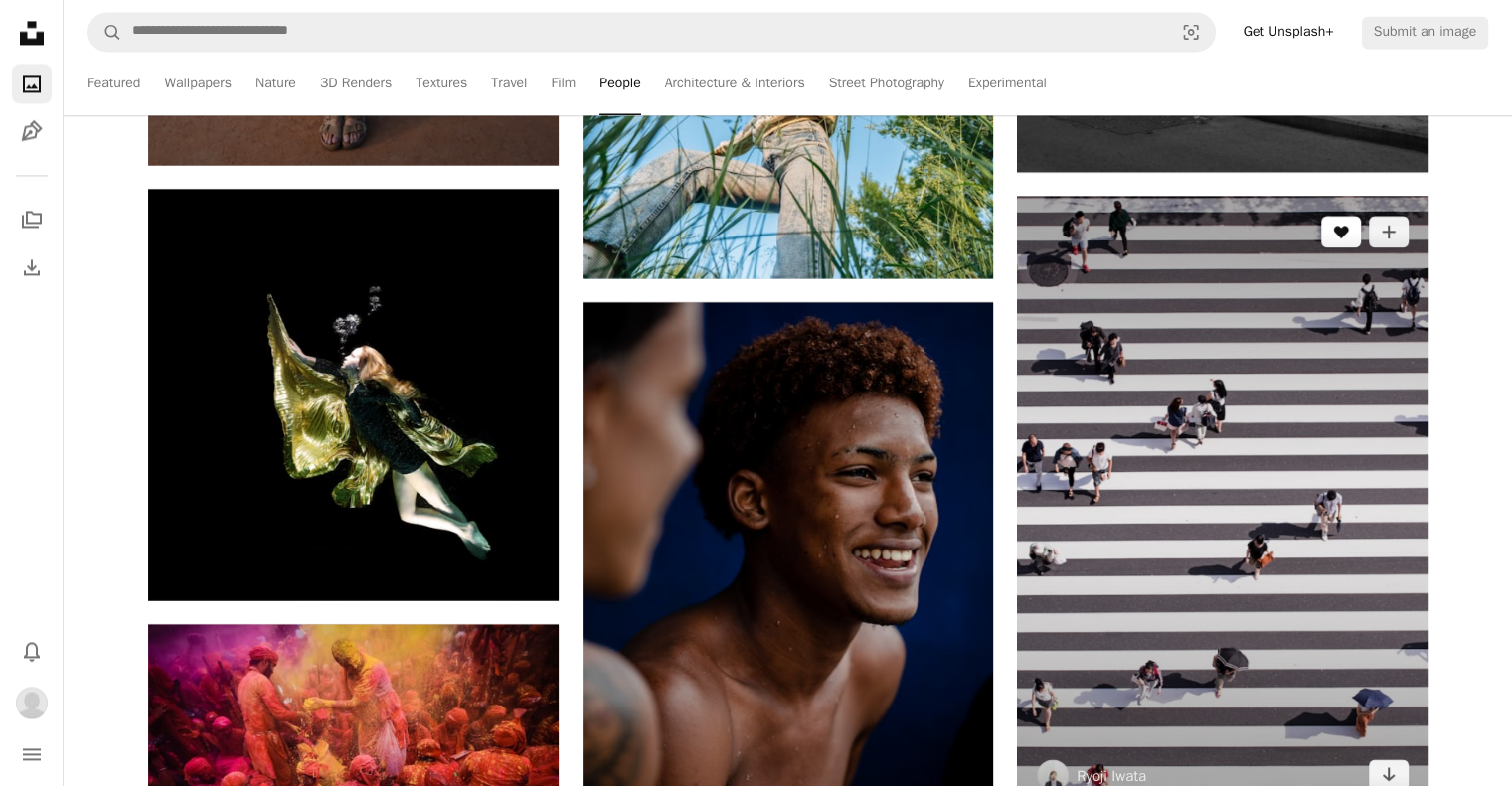 click on "A heart" at bounding box center [1341, 232] 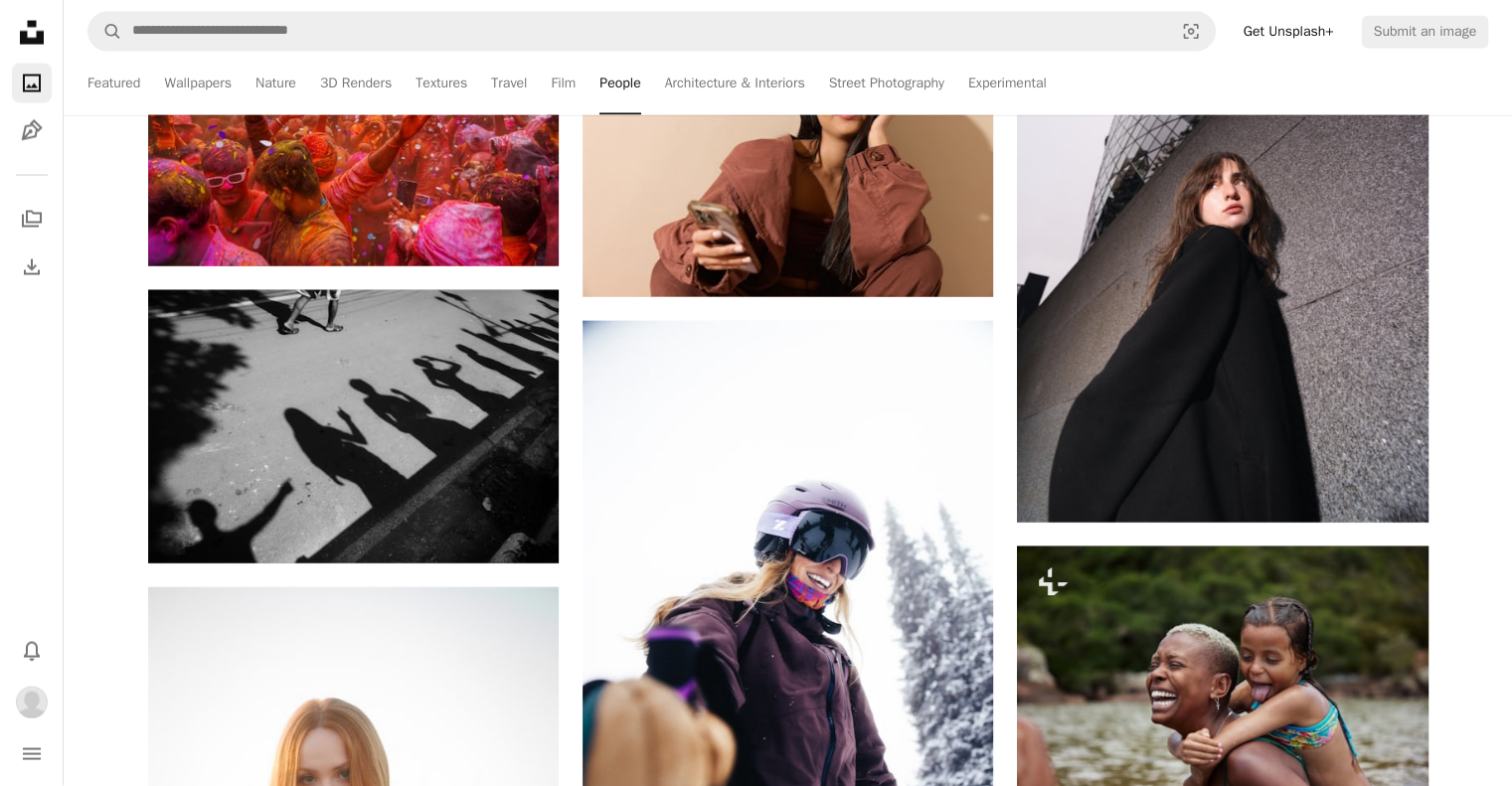scroll, scrollTop: 41933, scrollLeft: 0, axis: vertical 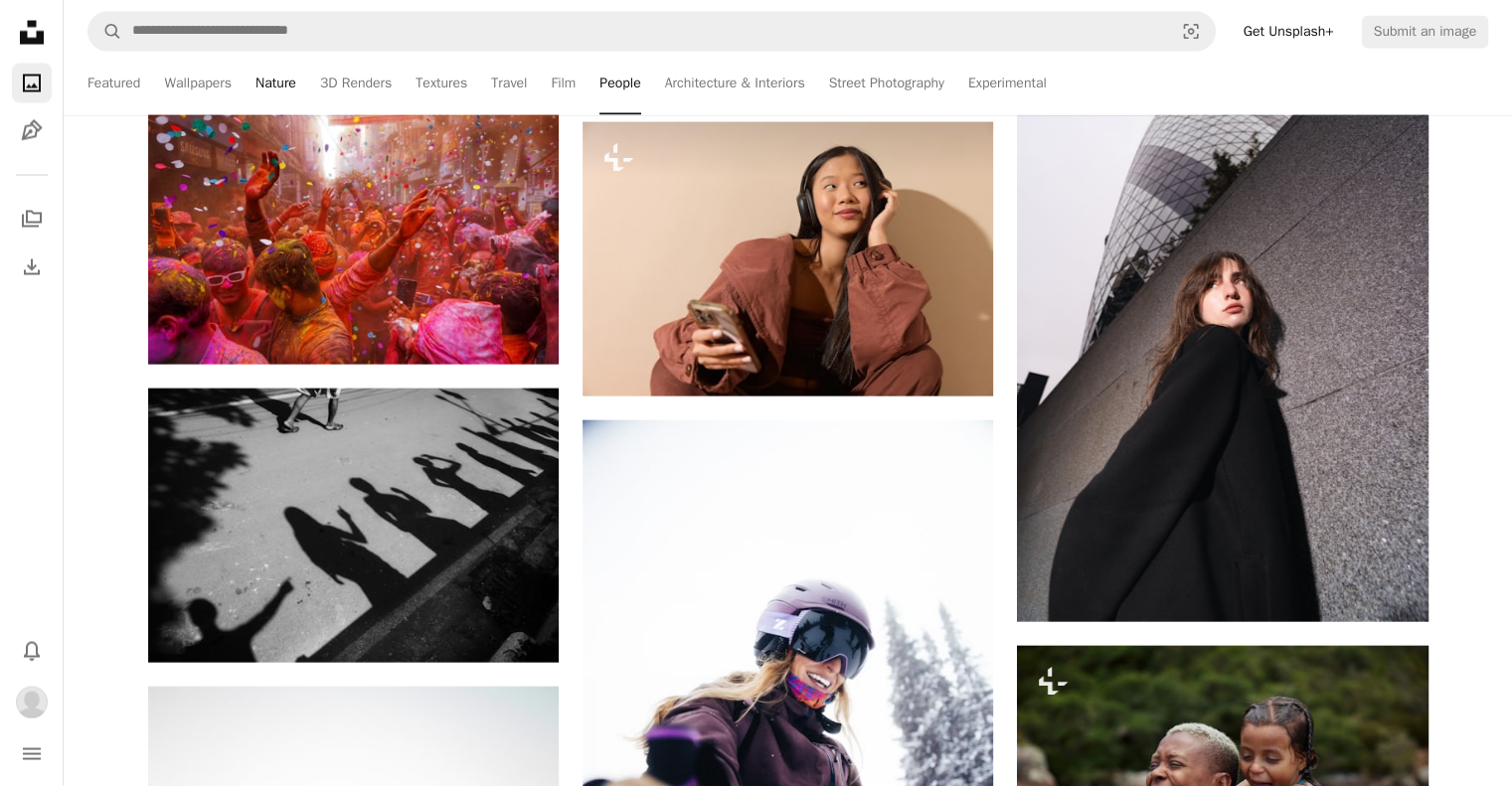 click on "Nature" at bounding box center (275, 83) 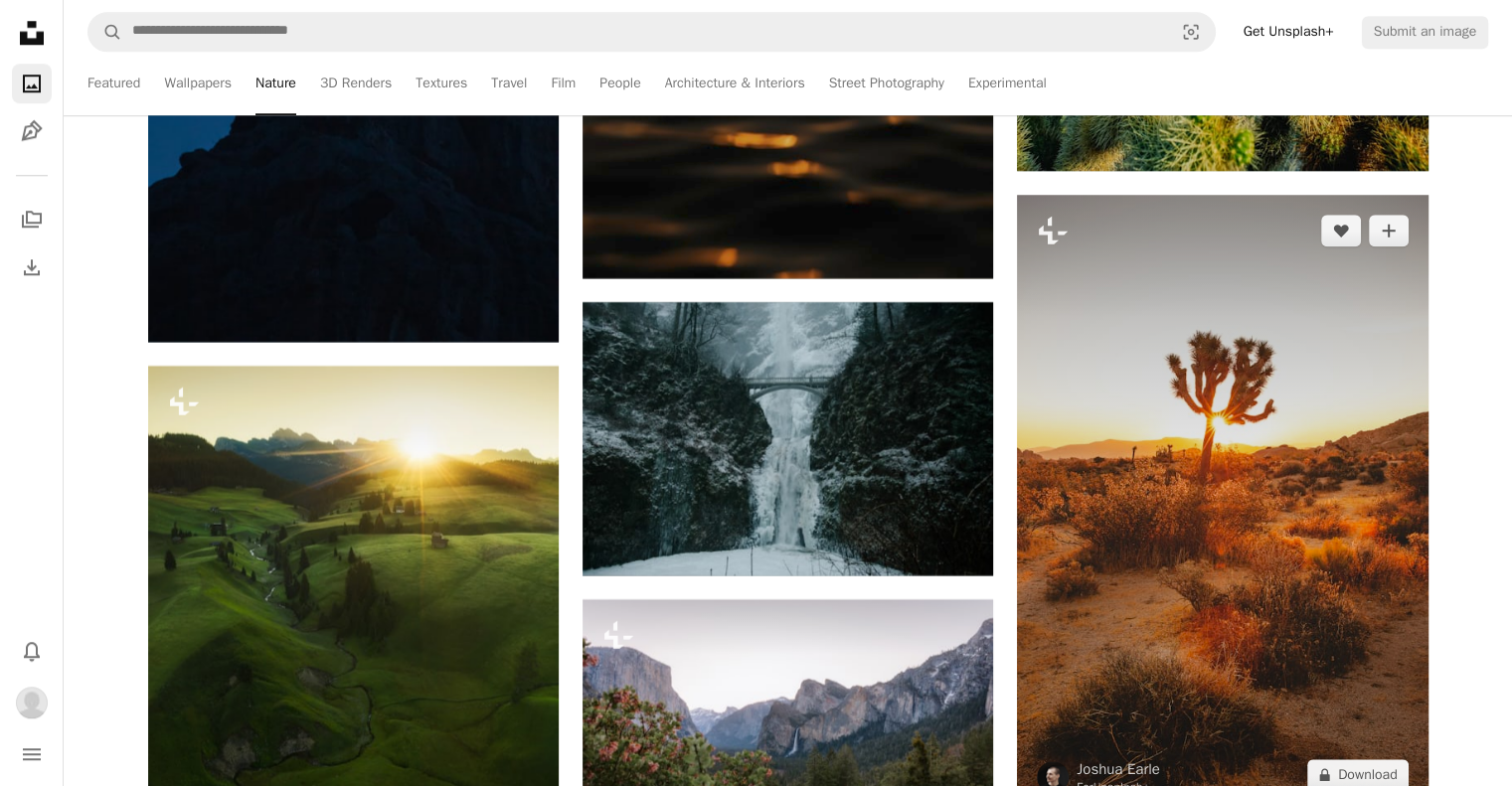 scroll, scrollTop: 41039, scrollLeft: 0, axis: vertical 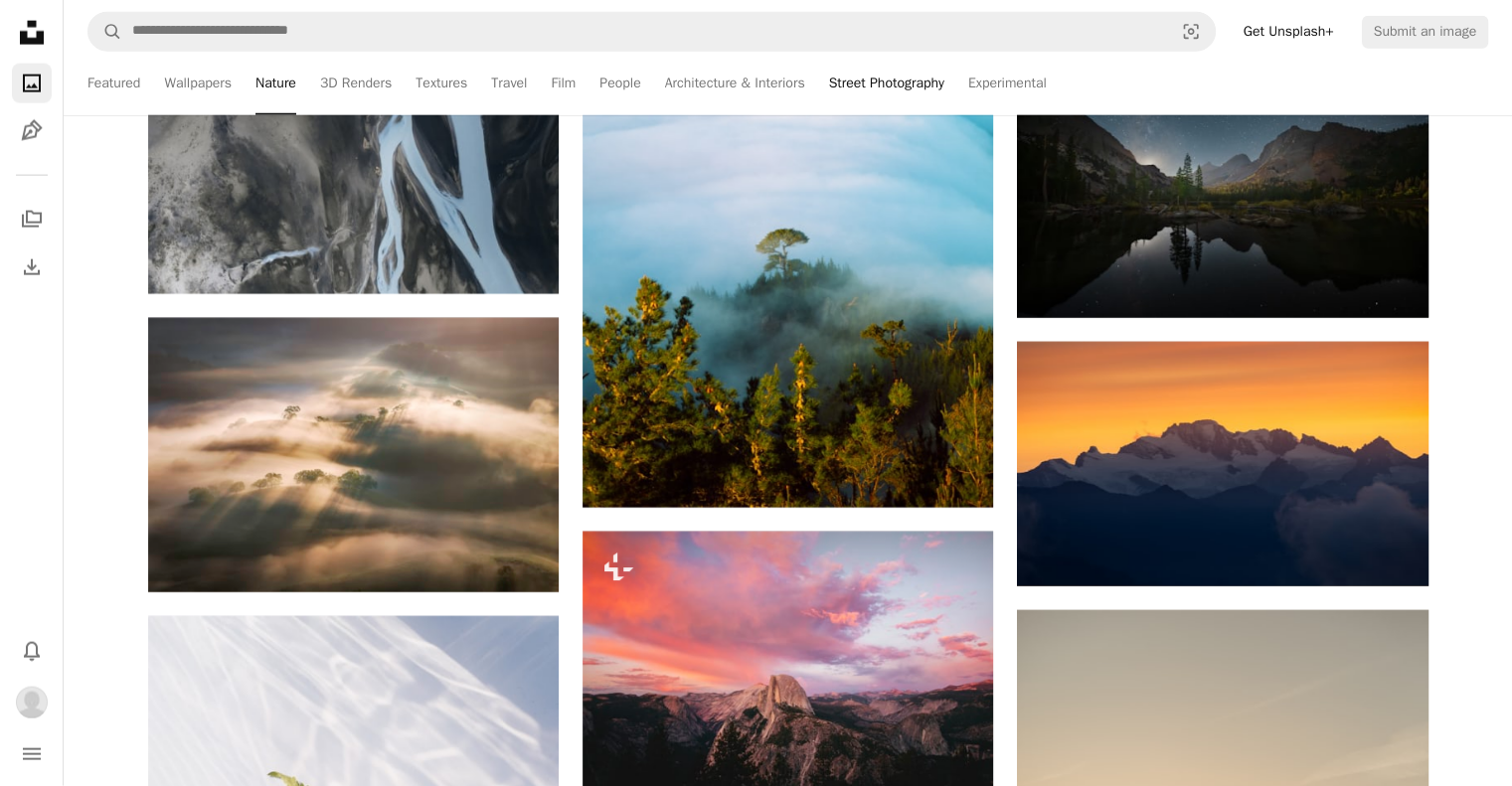 click on "Street Photography" at bounding box center (887, 83) 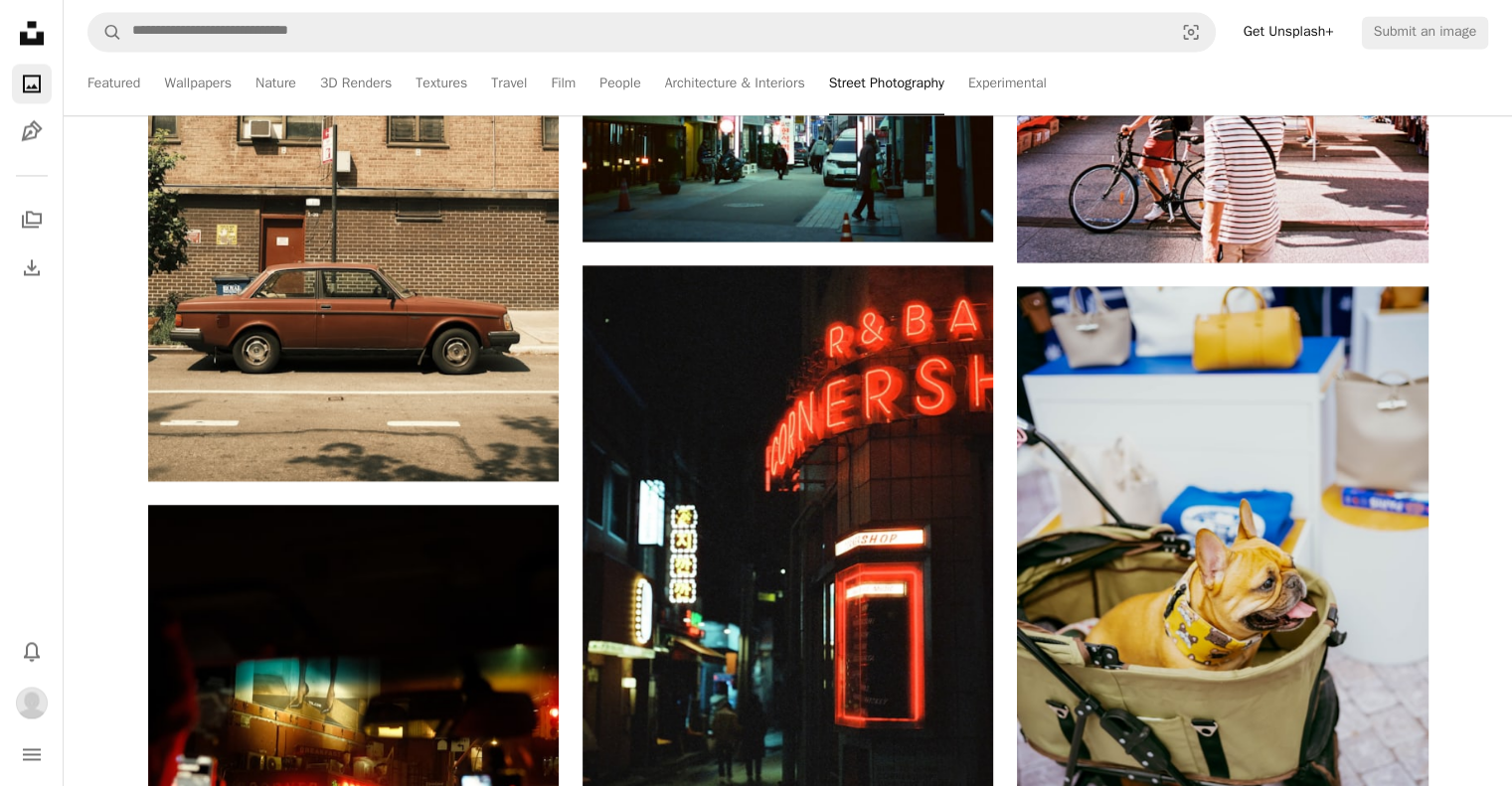 scroll, scrollTop: 3379, scrollLeft: 0, axis: vertical 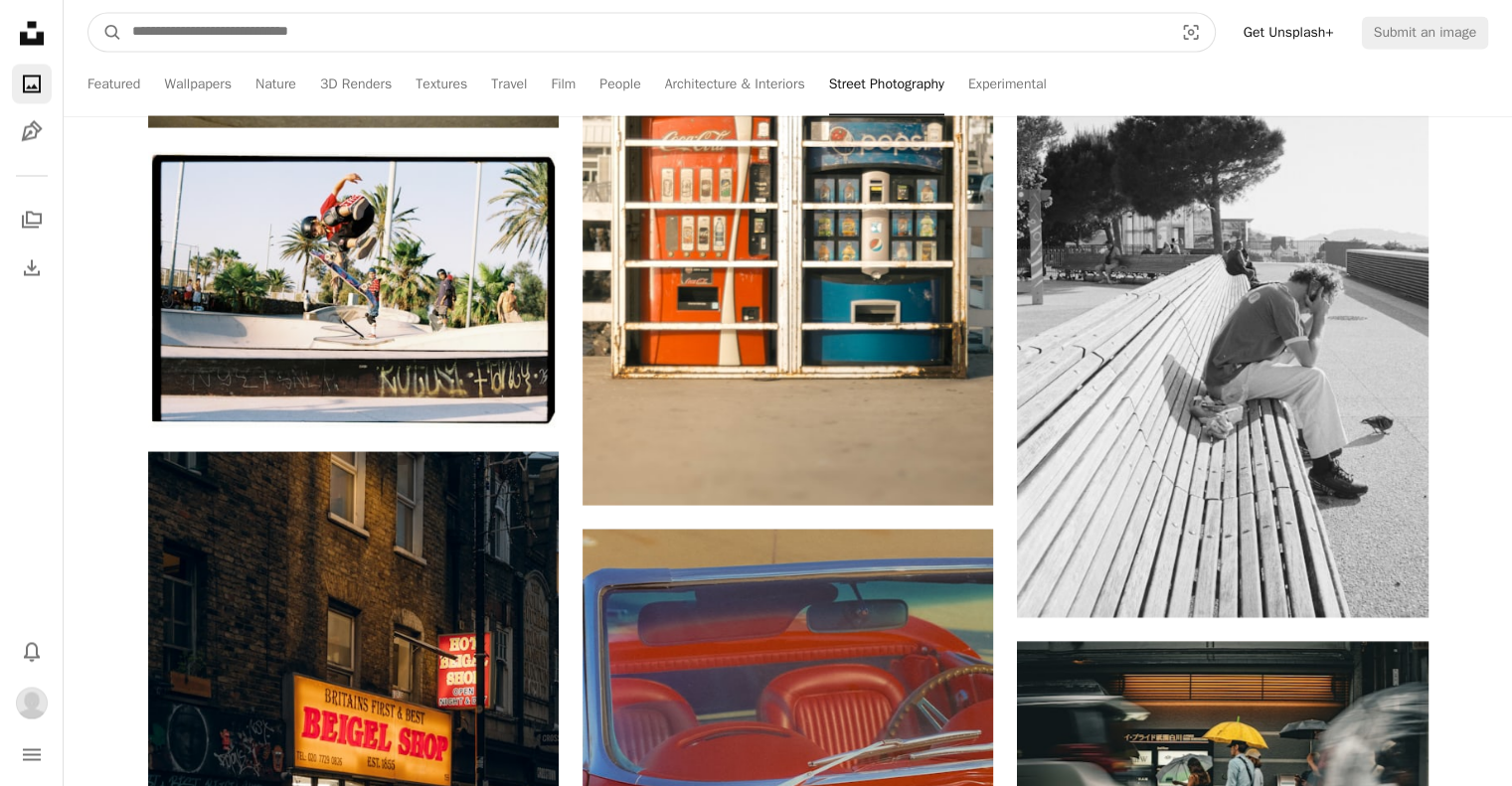 click at bounding box center [644, 32] 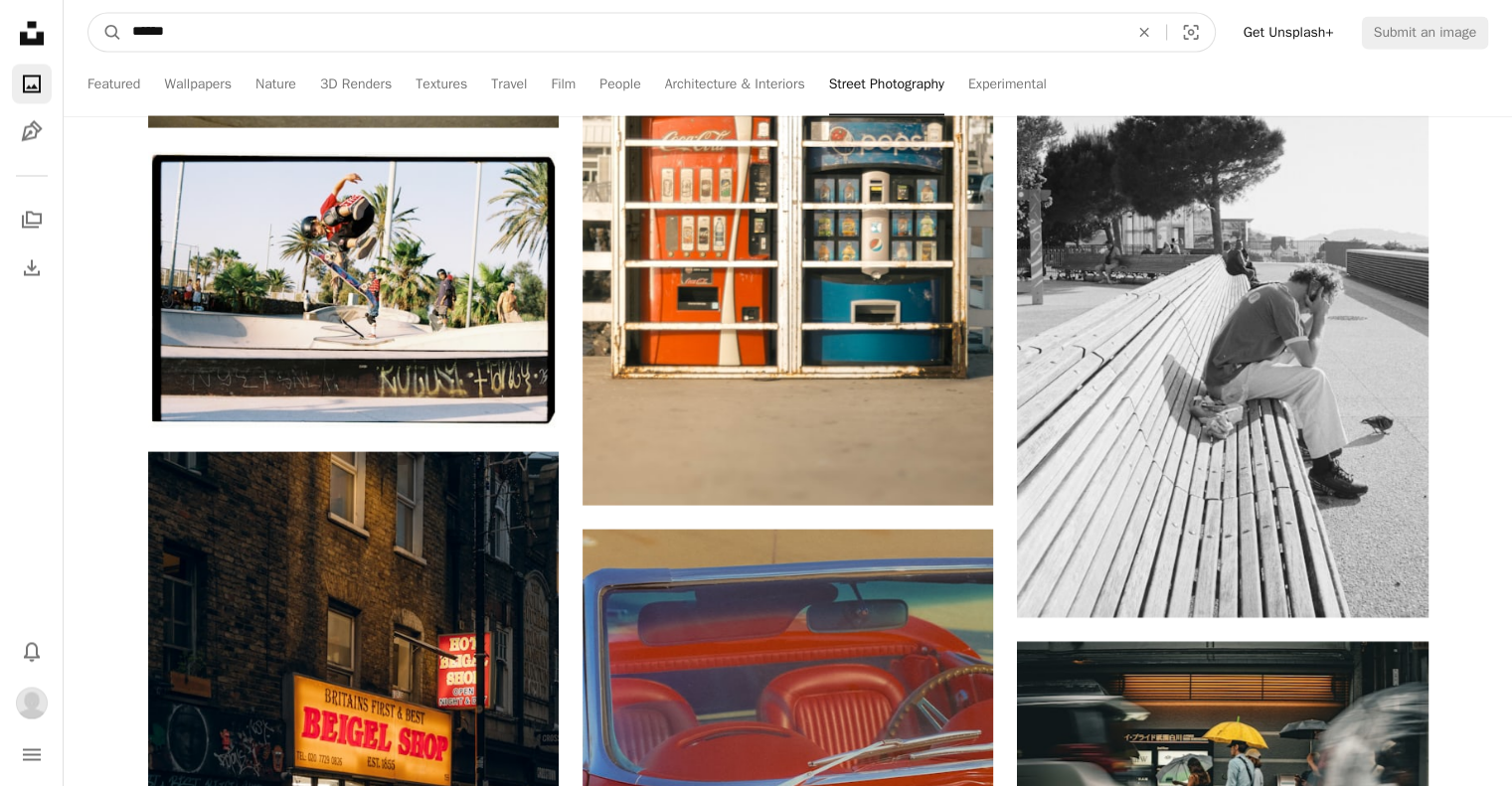type on "******" 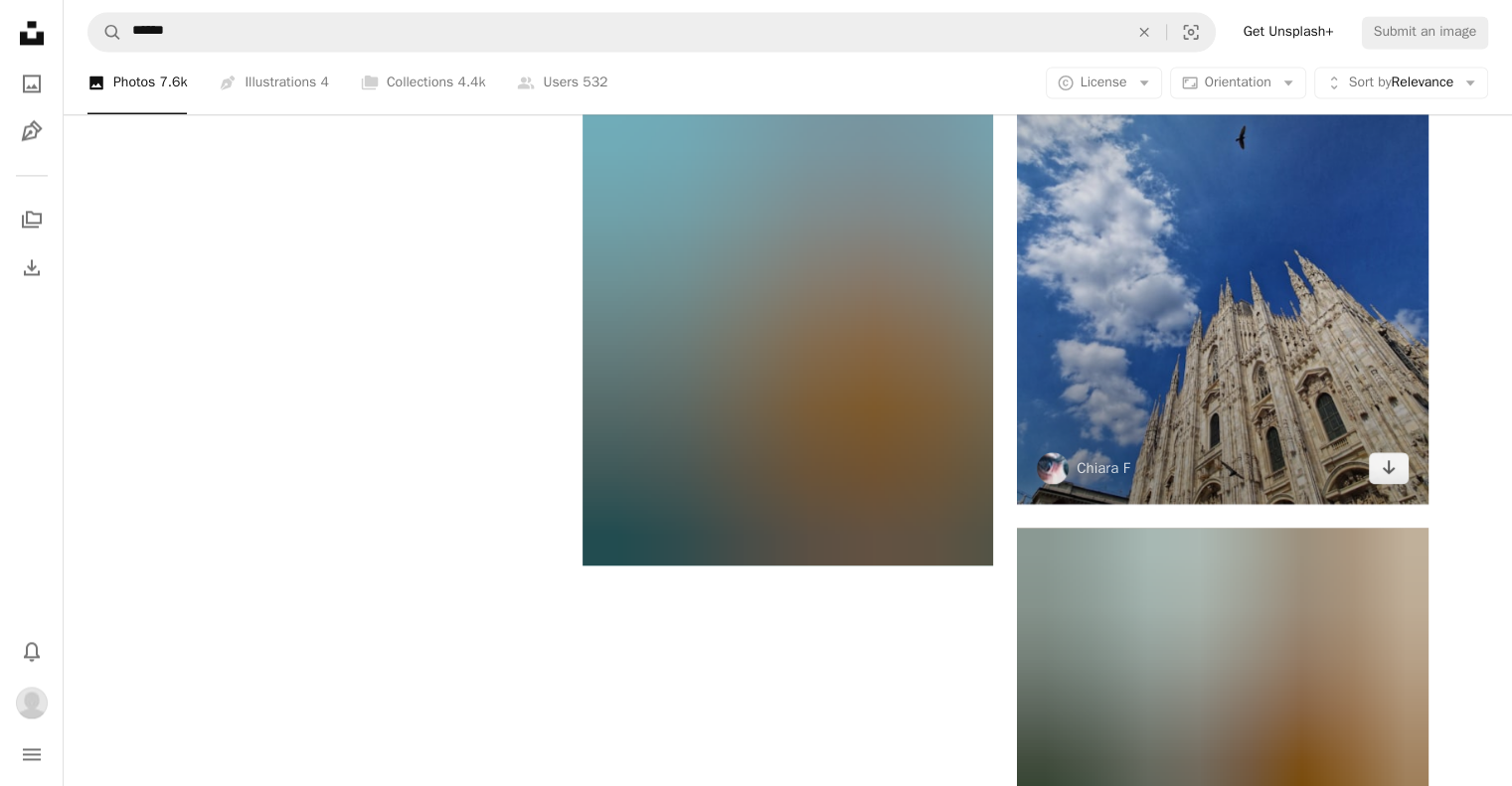 scroll, scrollTop: 3478, scrollLeft: 0, axis: vertical 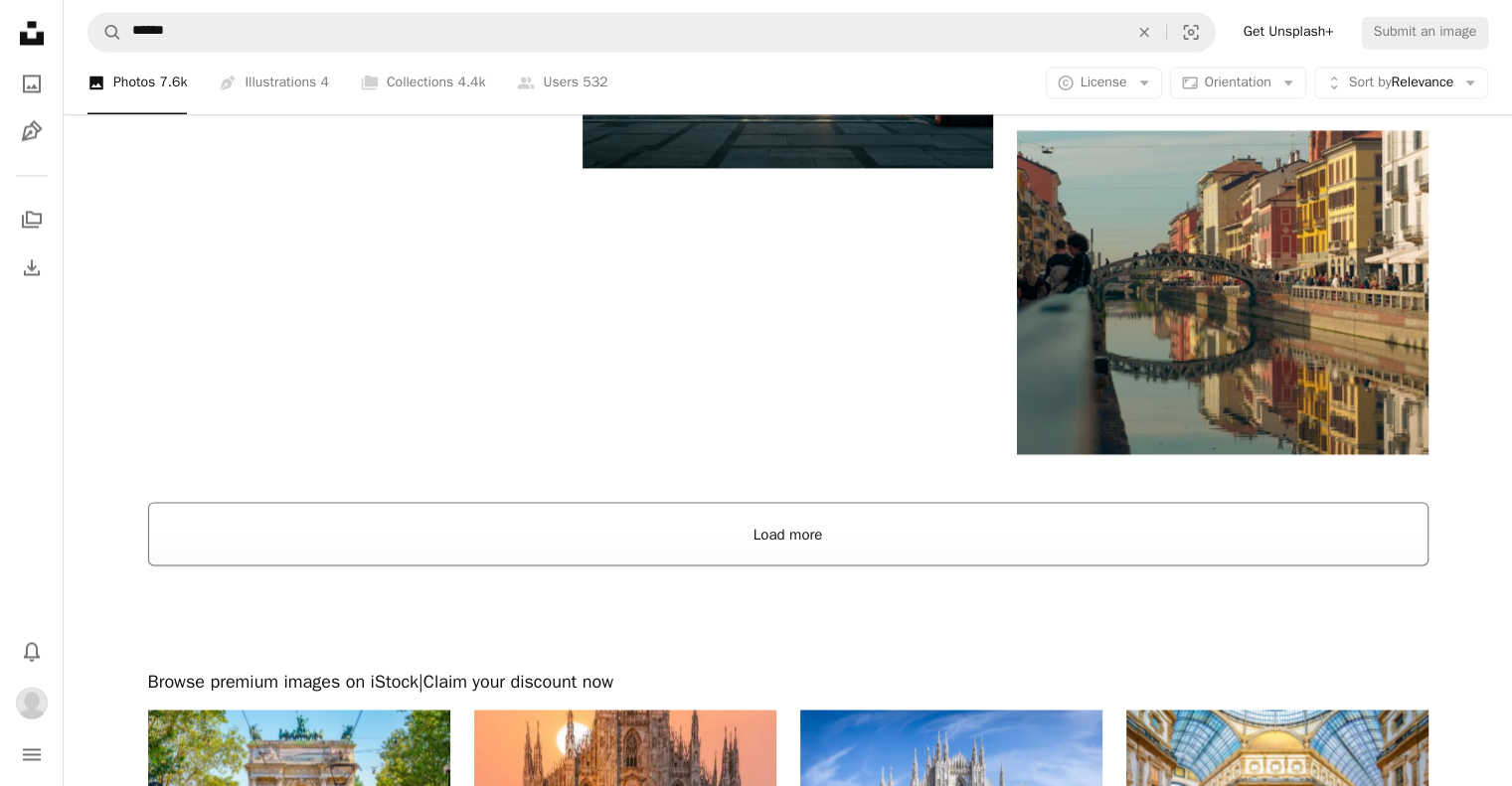 click on "Load more" at bounding box center (788, 534) 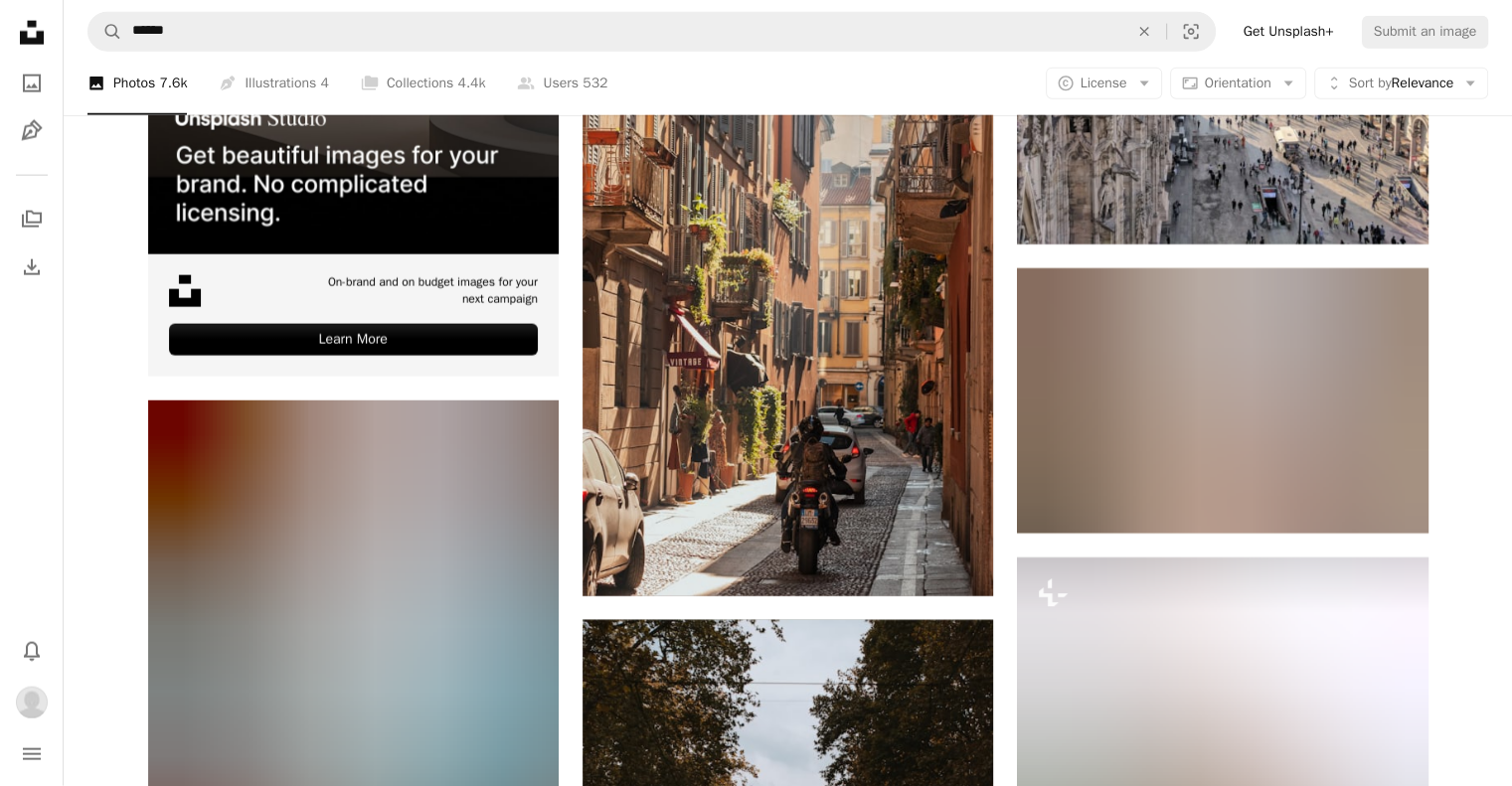 scroll, scrollTop: 4806, scrollLeft: 0, axis: vertical 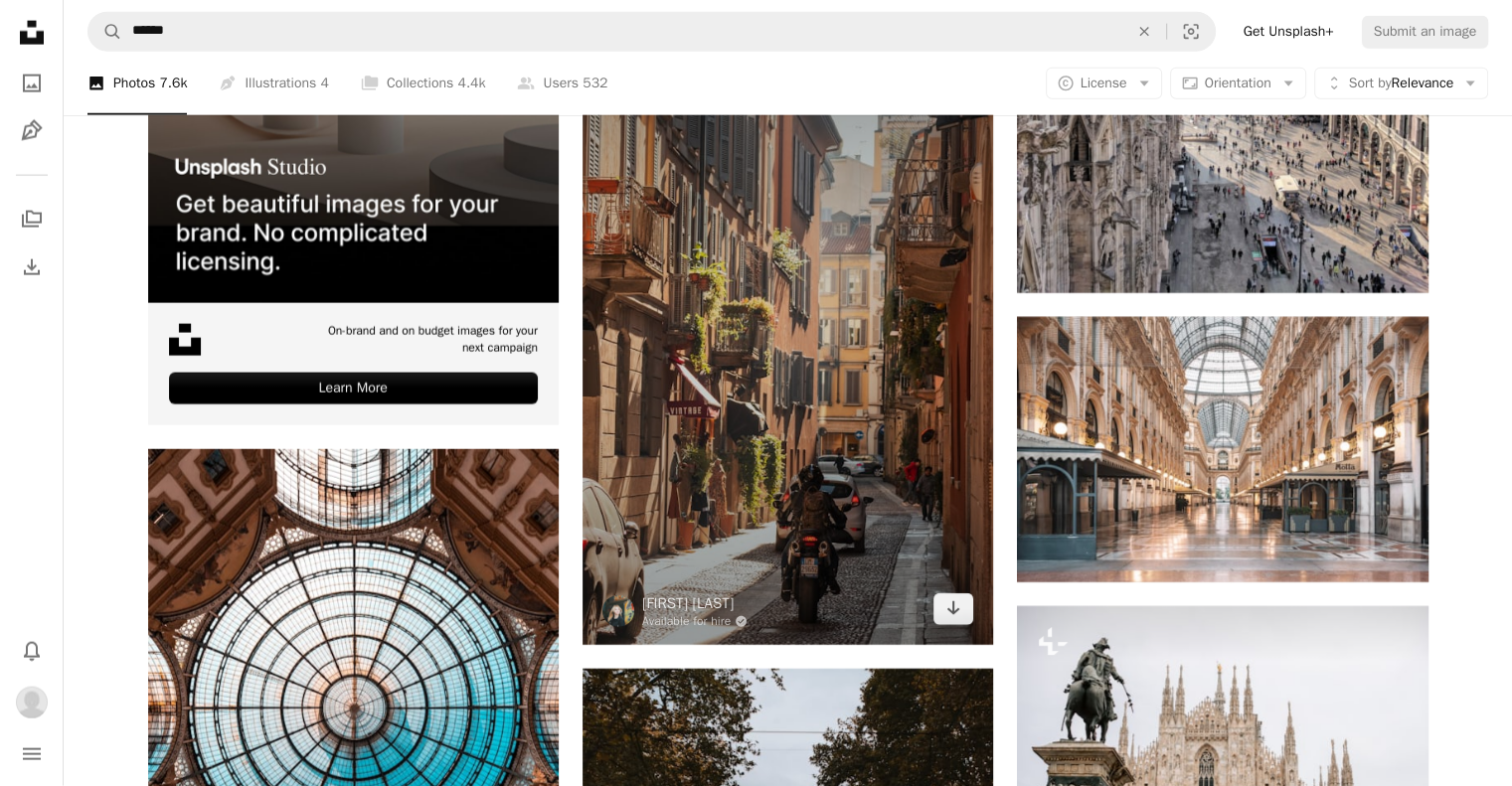 click at bounding box center (787, 337) 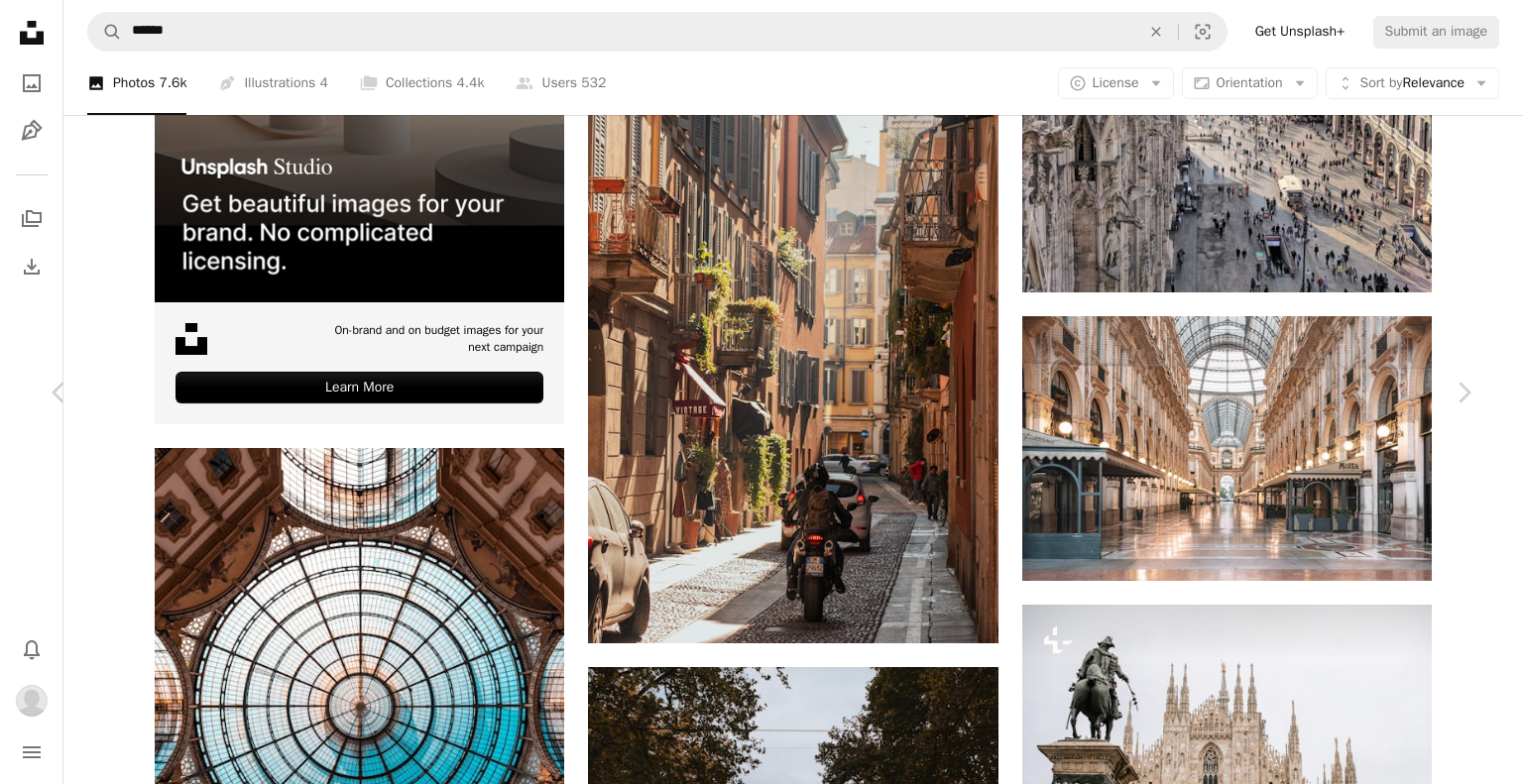 drag, startPoint x: 1163, startPoint y: 49, endPoint x: 1173, endPoint y: 50, distance: 10.049876 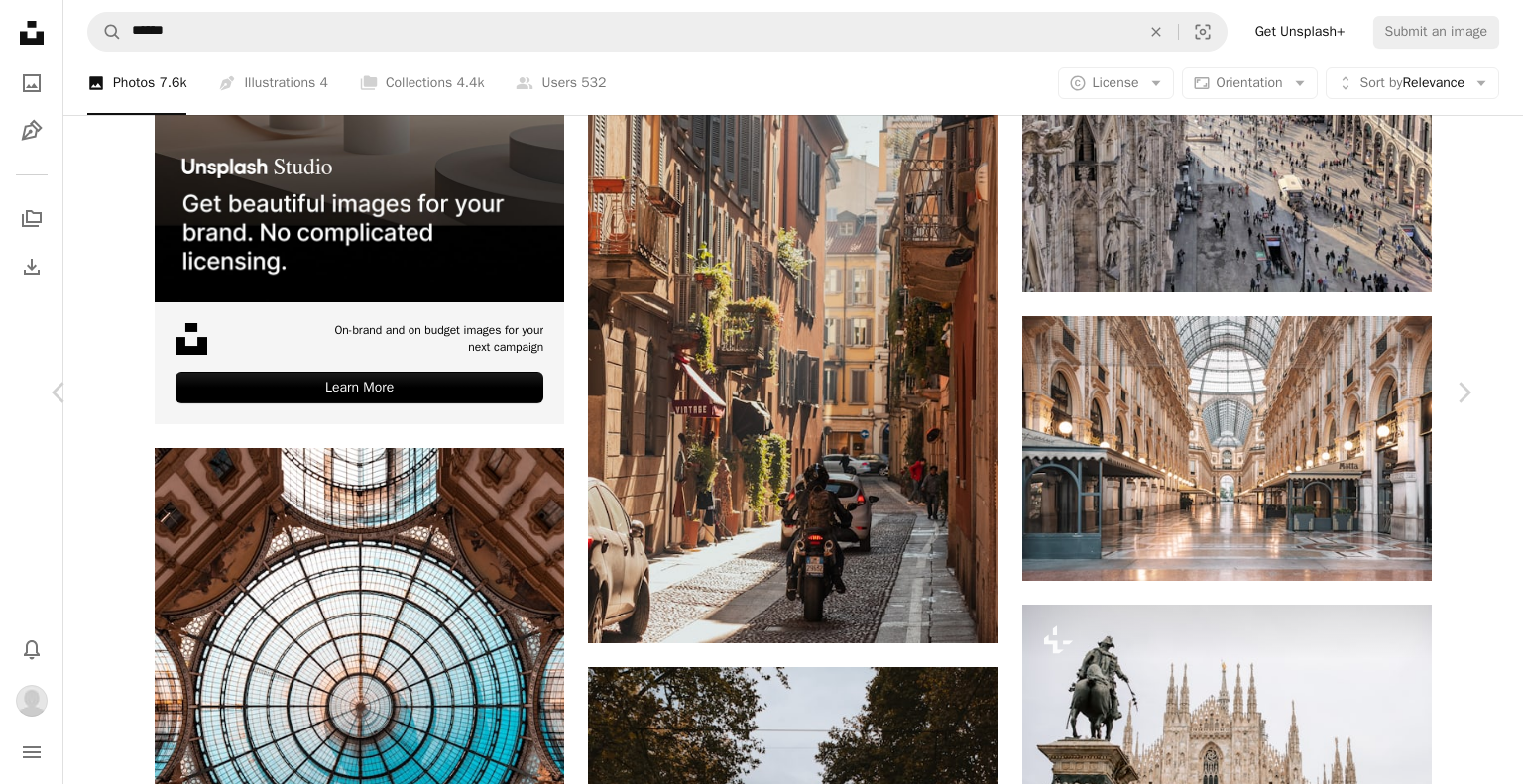 click on "An X shape Chevron left Chevron right [FIRST] [LAST] Available for hire A checkmark inside of a circle A heart A plus sign Download Chevron down Zoom in Views 675,521 Downloads 7,912 A forward-right arrow Share Info icon Info More Actions The streets of [CITY] A map marker [CITY], [COUNTRY] Calendar outlined Published on April 9, 2020 Safety Free to use under the Unsplash License architecture [COUNTRY] street sunlight [CITY] [CITY] car building city human road furniture clothing urban vehicle chair motorcycle transportation path machine Browse premium related images on iStock | Save 20% with code UNSPLASH20 View more on iStock ↗ Related images A heart A plus sign [FIRST] [LAST] Available for hire A checkmark inside of a circle Arrow pointing down Plus sign for Unsplash+ A heart A plus sign [FIRST] [LAST] For Unsplash+ A lock Download Plus sign for Unsplash+ A heart A plus sign [FIRST] [LAST] For Unsplash+ A lock Download A heart A plus sign [FIRST] [LAST] Arrow pointing down A heart A plus sign [FIRST] [LAST]" at bounding box center (762, 6113) 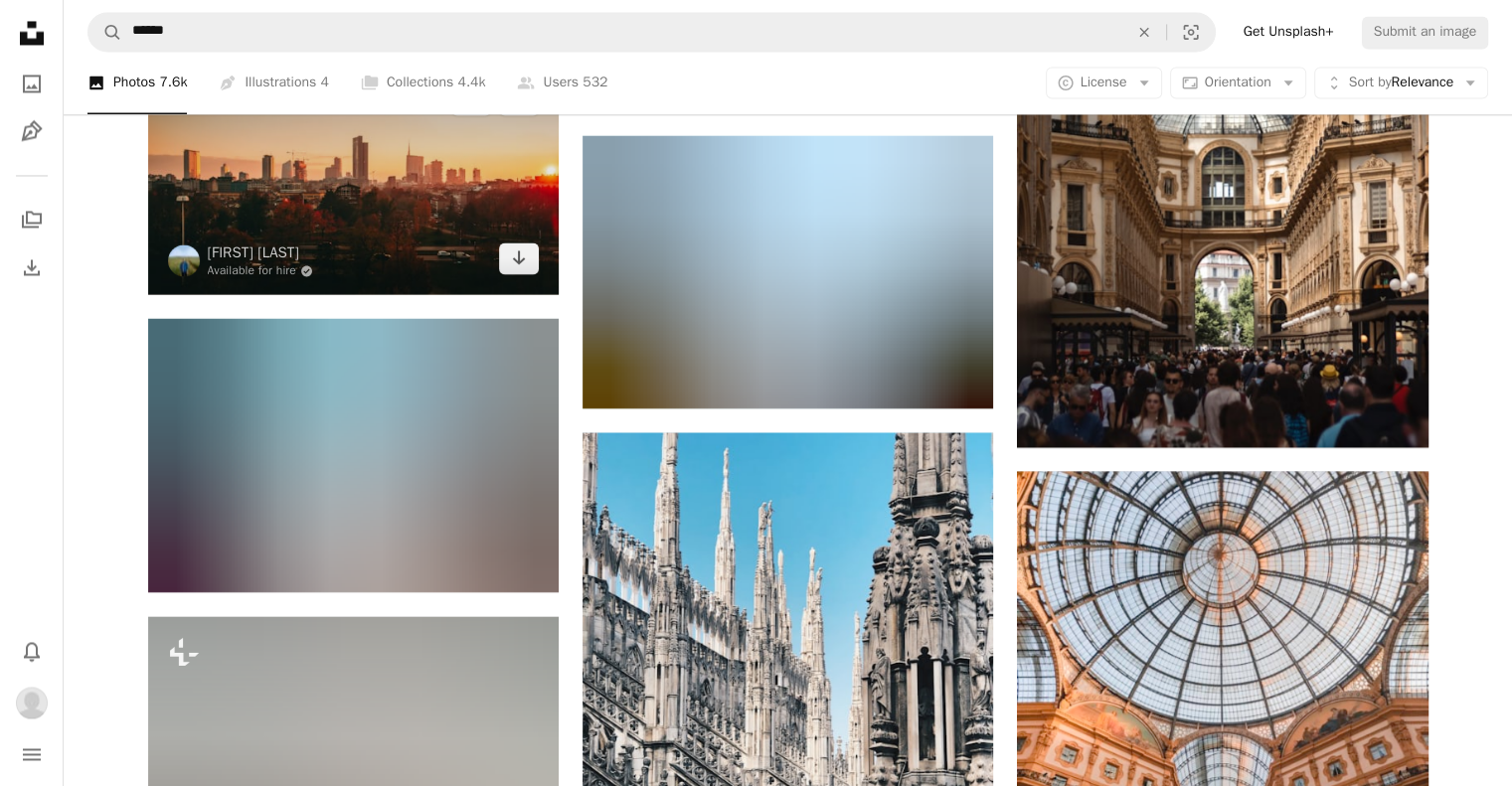 scroll, scrollTop: 10967, scrollLeft: 0, axis: vertical 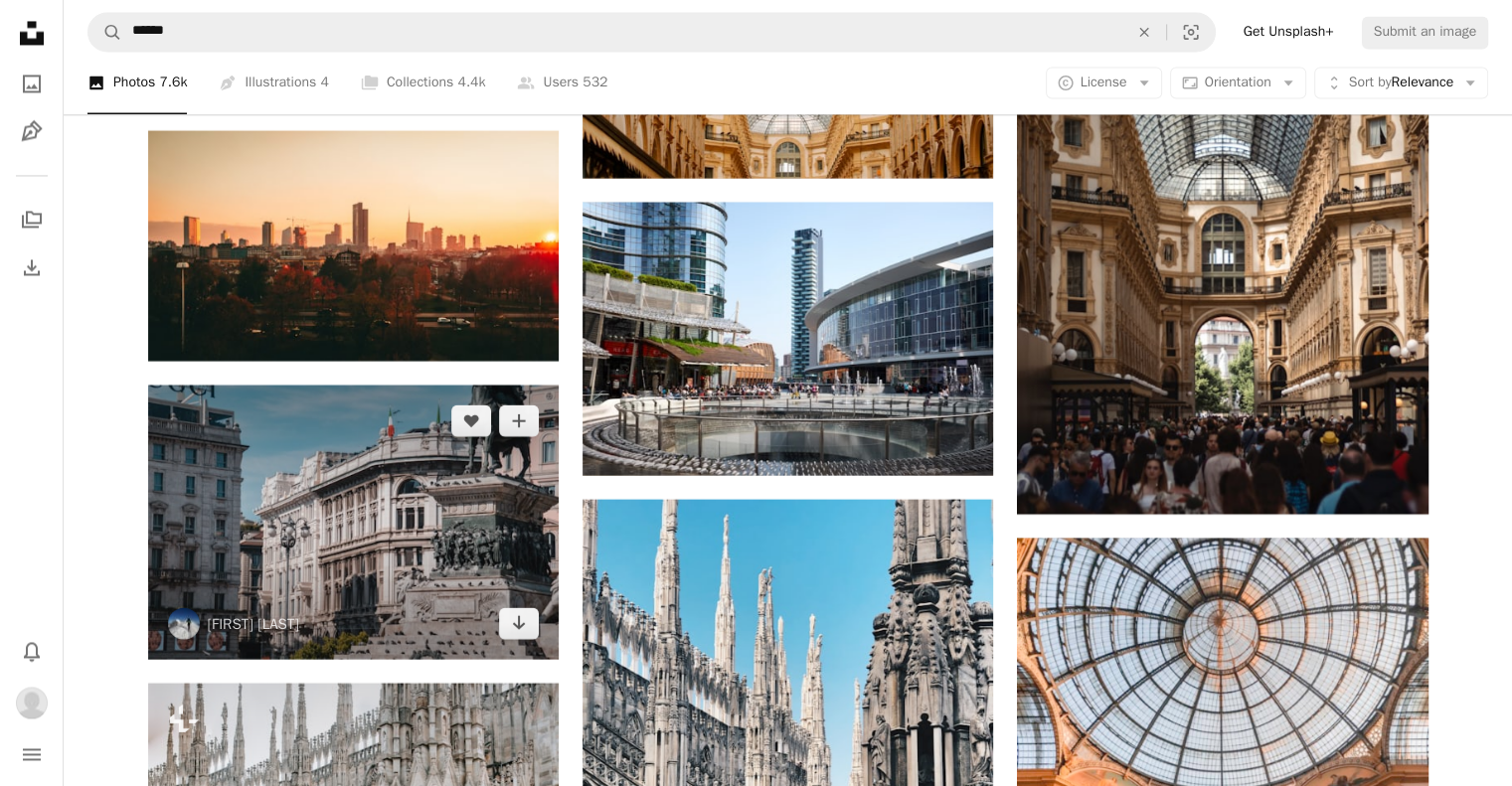 click at bounding box center (353, 521) 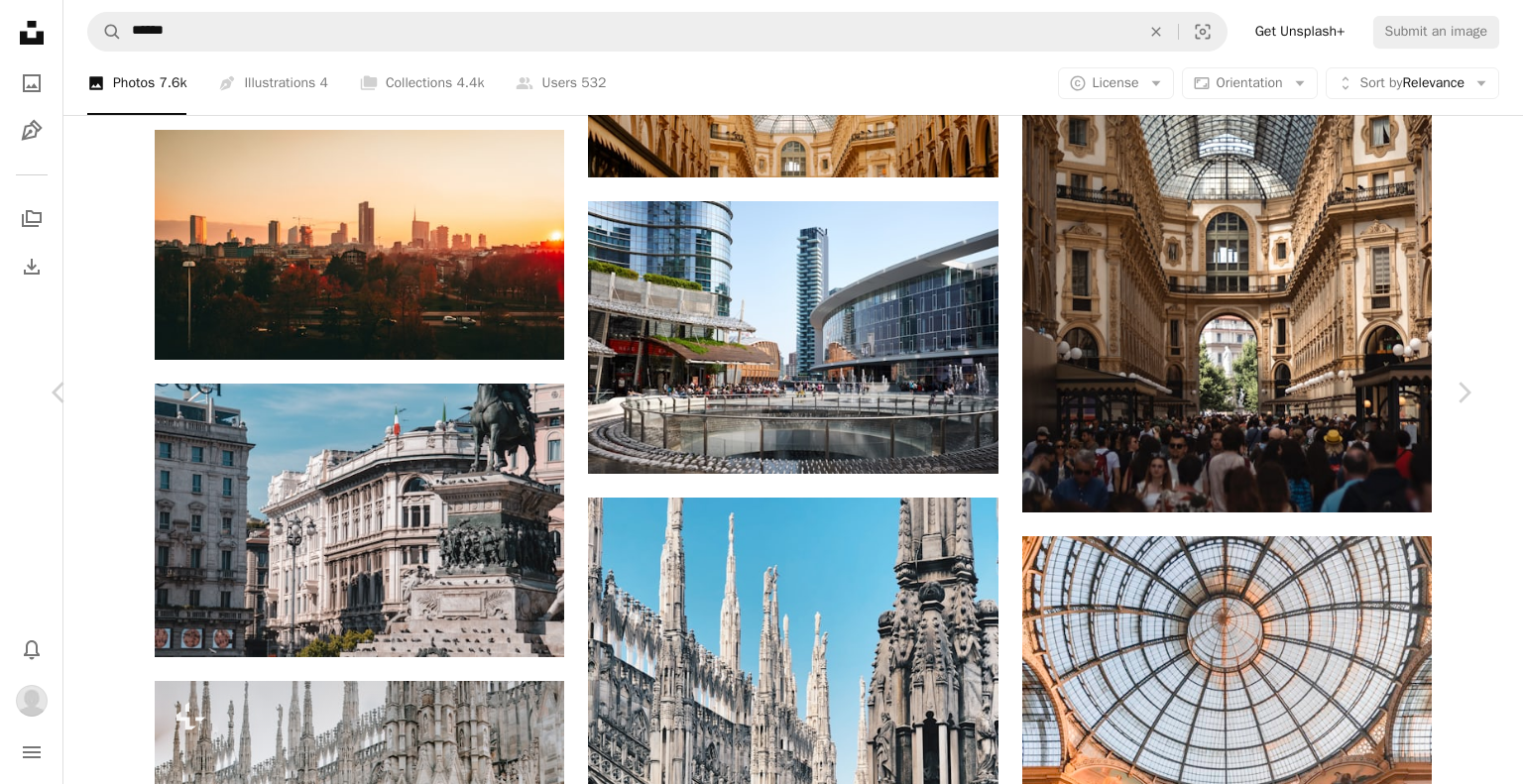 drag, startPoint x: 1170, startPoint y: 49, endPoint x: 1499, endPoint y: 213, distance: 367.6098 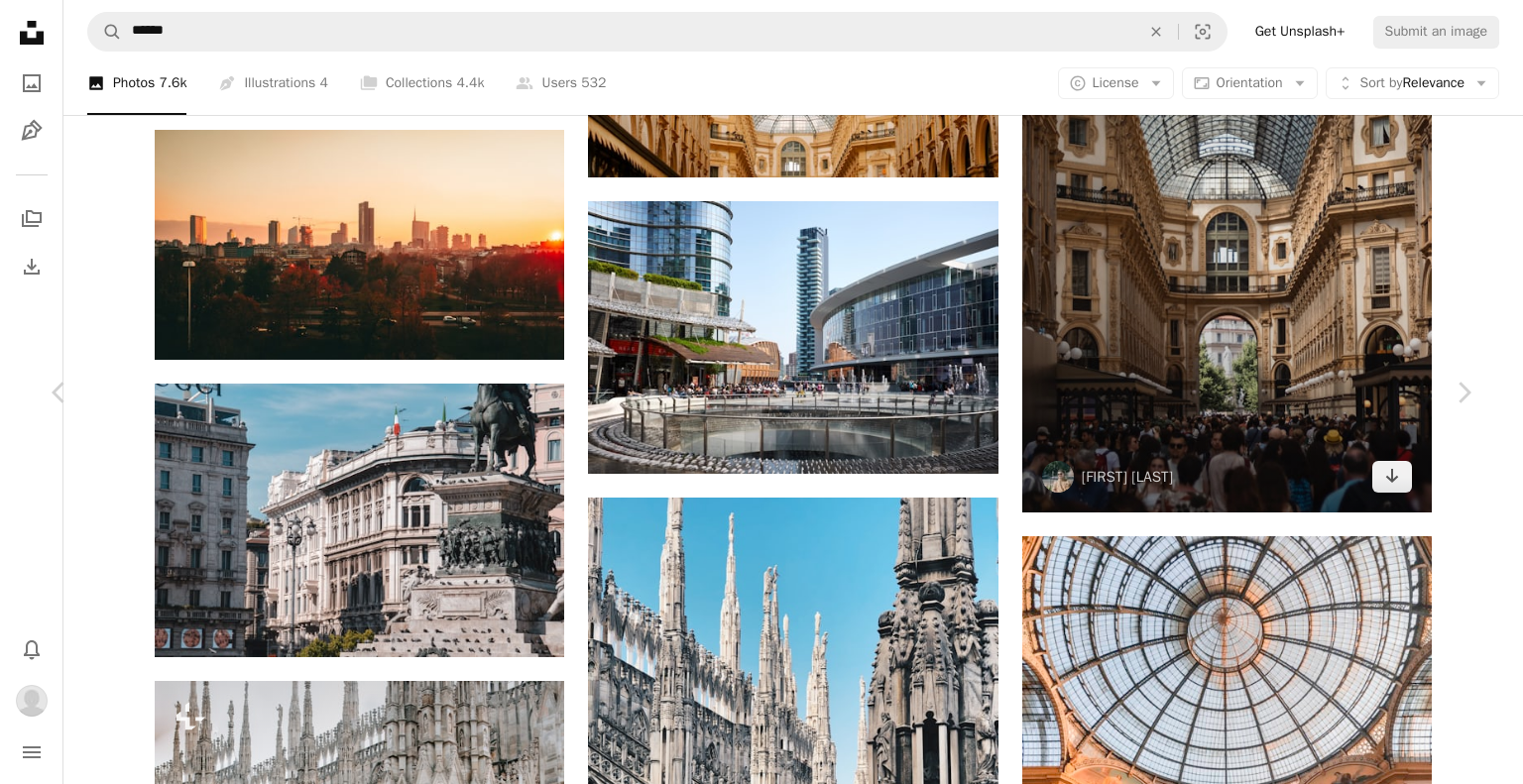 click on "An X shape Chevron left Chevron right [FIRST] [LAST] tim_denn A heart A plus sign Download Chevron down Zoom in Views 20,052 Downloads 265 A forward-right arrow Share Info icon Info More Actions A map marker [CITY], [COUNTRY] Calendar outlined Published on May 5, 2024 Camera NIKON CORPORATION, NIKON D5300 Safety Free to use under the Unsplash License city buildings [CITY] building art human house animal bird grey horse urban office building cityscape mansion statue town housing sculpture mammal Browse premium related images on iStock | Save 20% with code UNSPLASH20 View more on iStock ↗ Related images A heart A plus sign [FIRST] [LAST] Available for hire A checkmark inside of a circle Arrow pointing down Plus sign for Unsplash+ A heart A plus sign [FIRST] [LAST] For Unsplash+ A lock Download A heart A plus sign [FIRST] [LAST] Arrow pointing down A heart A plus sign [FIRST] [LAST] Arrow pointing down Plus sign for Unsplash+ A heart A plus sign [FIRST] [LAST] For Unsplash+ A lock Download A heart" at bounding box center (762, 6475) 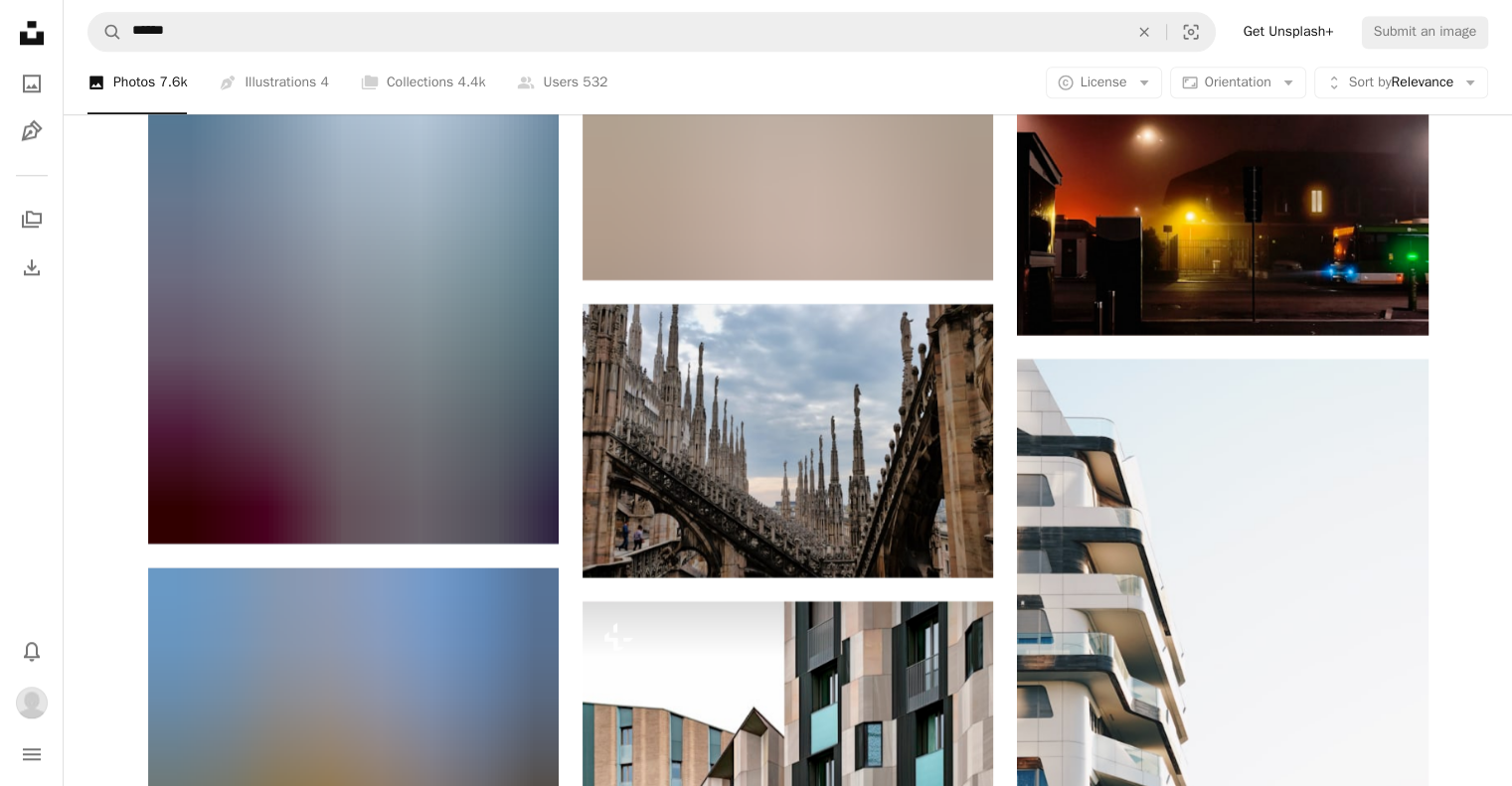 scroll, scrollTop: 32629, scrollLeft: 0, axis: vertical 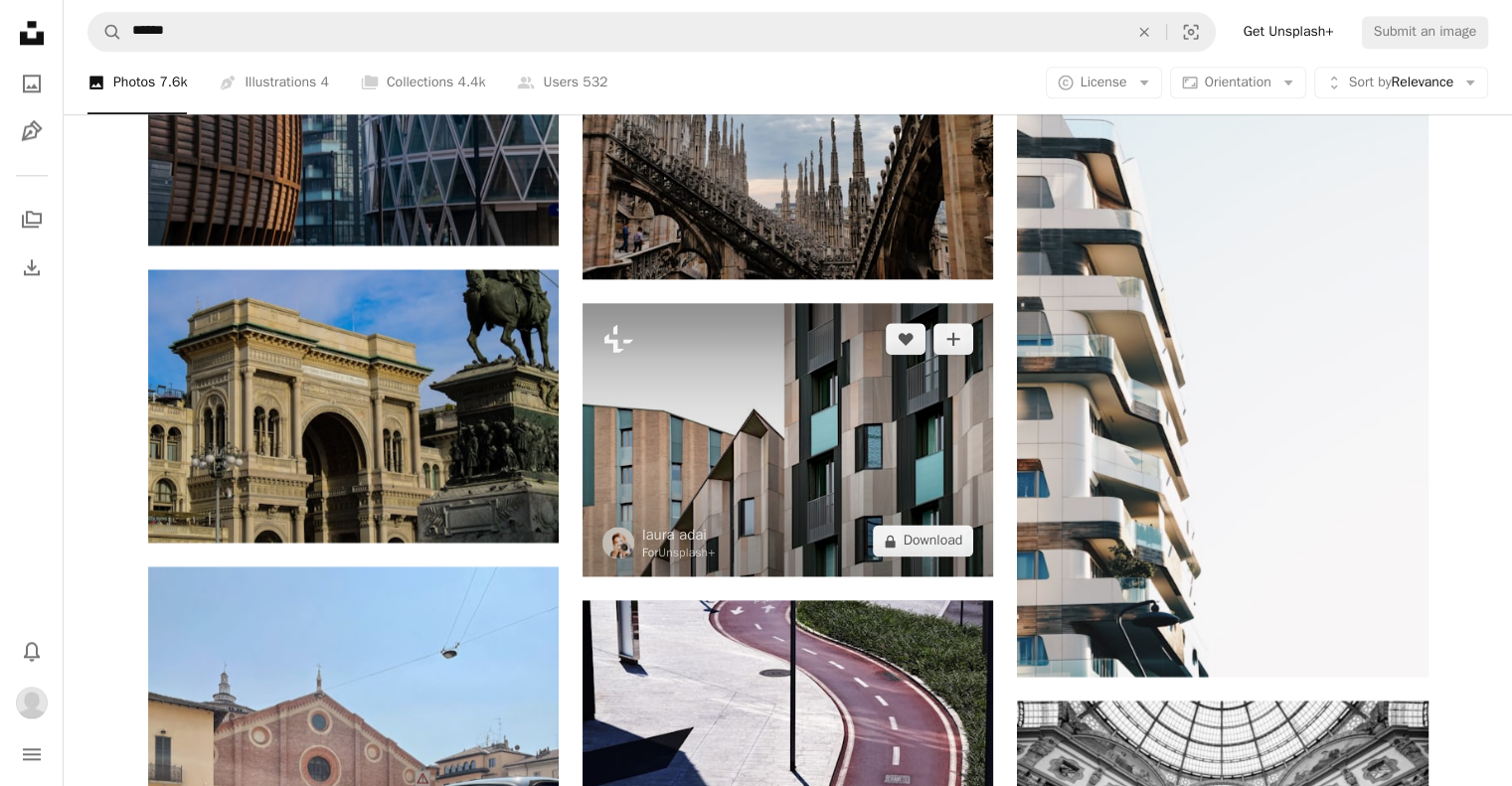 click at bounding box center [787, 439] 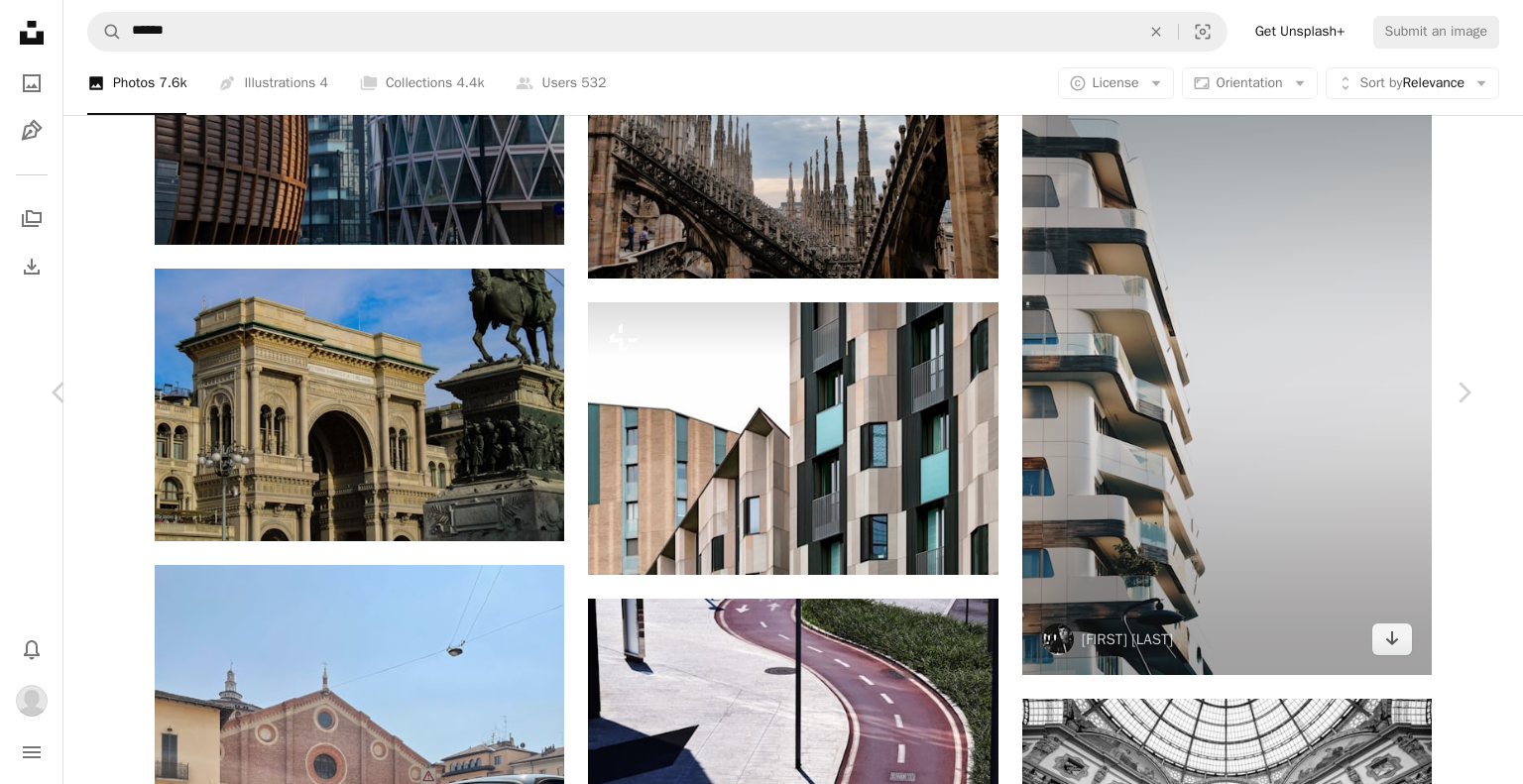 click on "An X shape Chevron left Chevron right [FIRST] [LAST] For Unsplash+ A heart A plus sign A lock Download Zoom in Featured in Photos , Architecture & Interiors A forward-right arrow Share More Actions A map marker [CITY], [COUNTRY] Calendar outlined Published on March 30, 2024 Camera NIKON CORPORATION, NIKON D850 Safety Licensed under the Unsplash+ License abstract building architecture urban minimalist buildings windows abstract architecture minimal architecture urban minimalism [COUNTRY] [CITY] metropolitan city of [CITY] Related images Plus sign for Unsplash+ A heart A plus sign [FIRST] [LAST] For Unsplash+ A lock Download Plus sign for Unsplash+ A heart A plus sign [FIRST] [LAST] For Unsplash+ A lock Download Plus sign for Unsplash+ A heart A plus sign [FIRST] [LAST] For Unsplash+ A lock Download Plus sign for Unsplash+ A heart A plus sign [FIRST] [LAST] For Unsplash+ A lock Download Plus sign for Unsplash+ A heart Cj" at bounding box center [762, 5678] 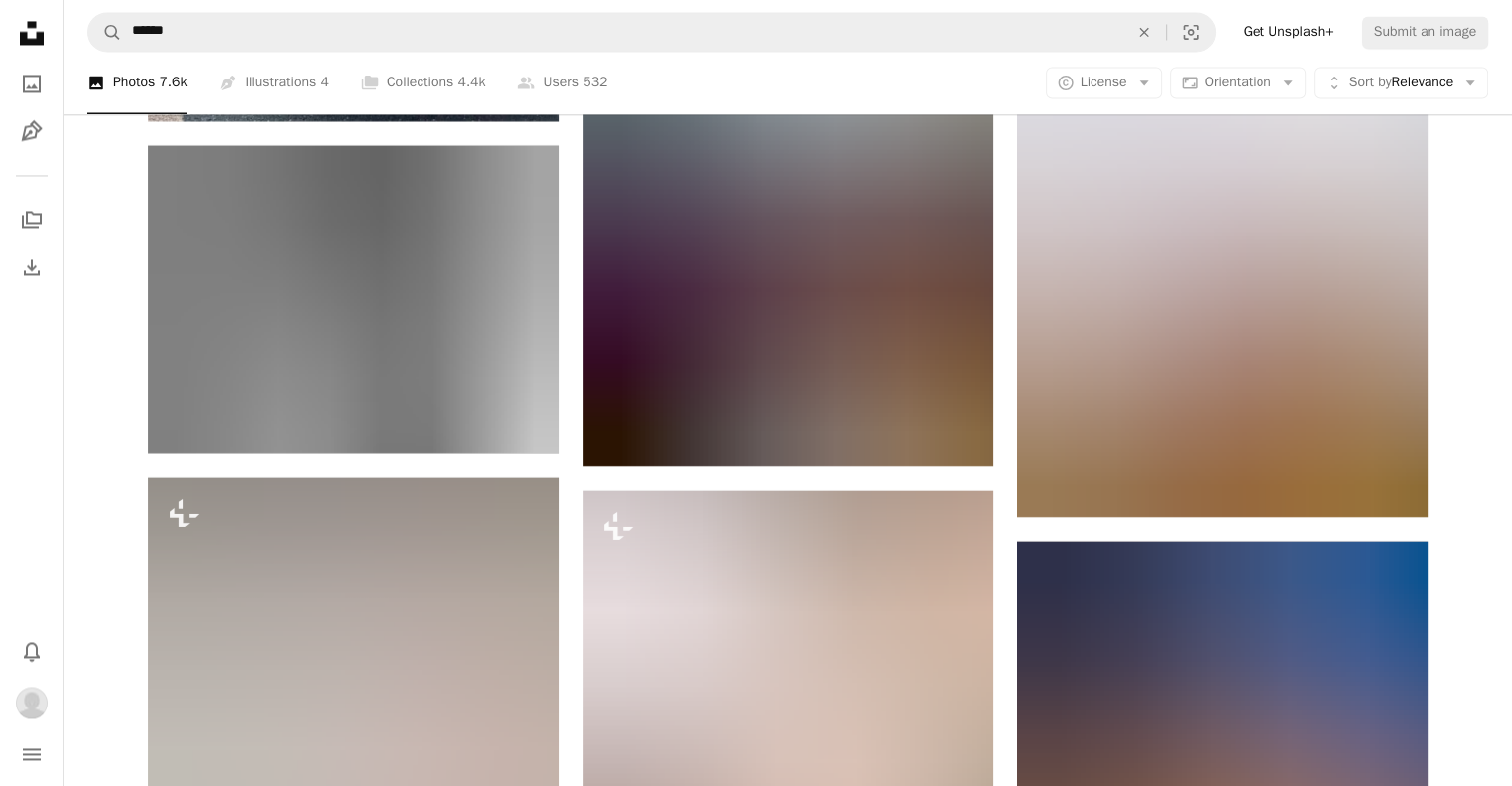 scroll, scrollTop: 33524, scrollLeft: 0, axis: vertical 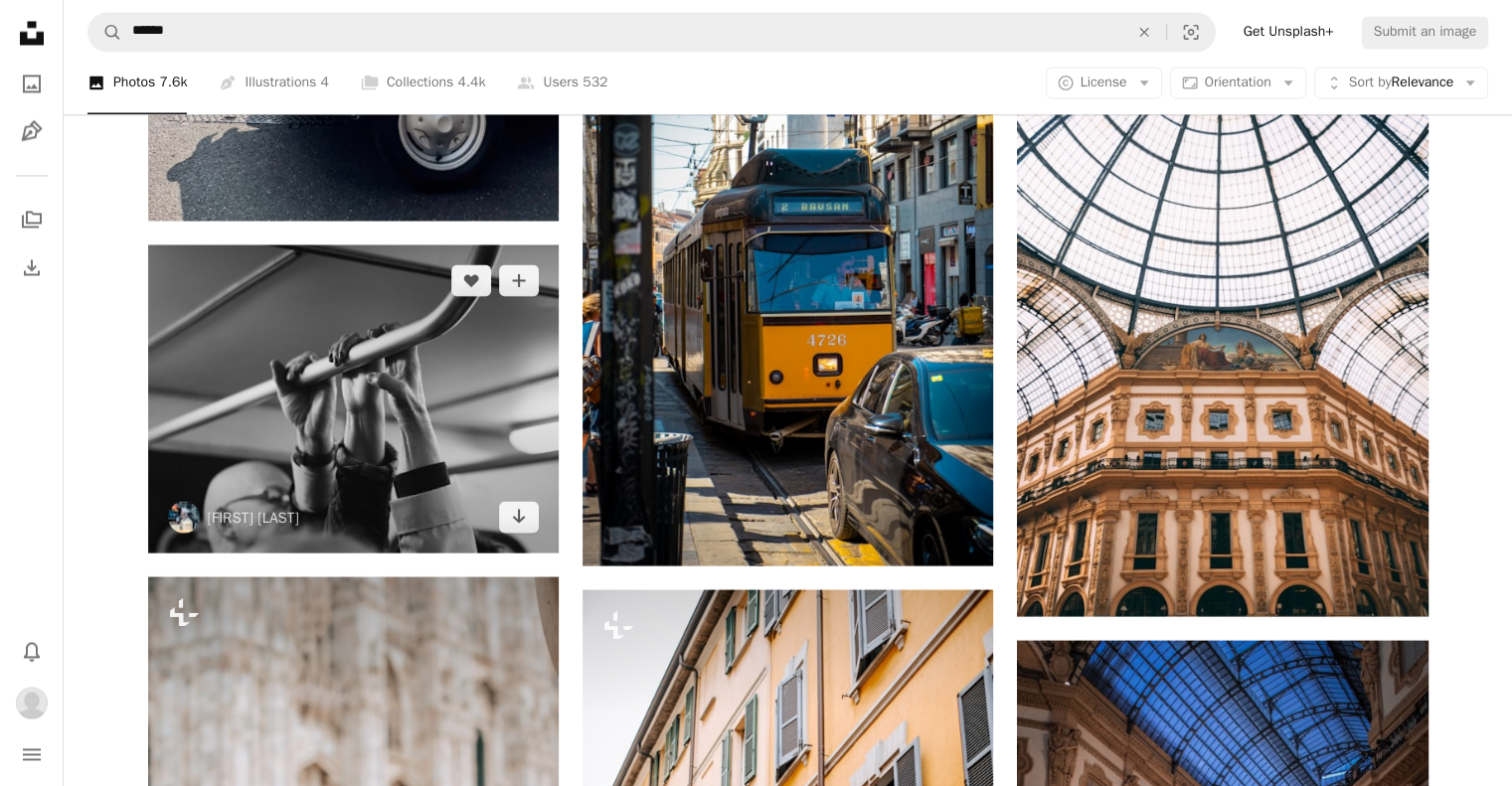 click at bounding box center (353, 398) 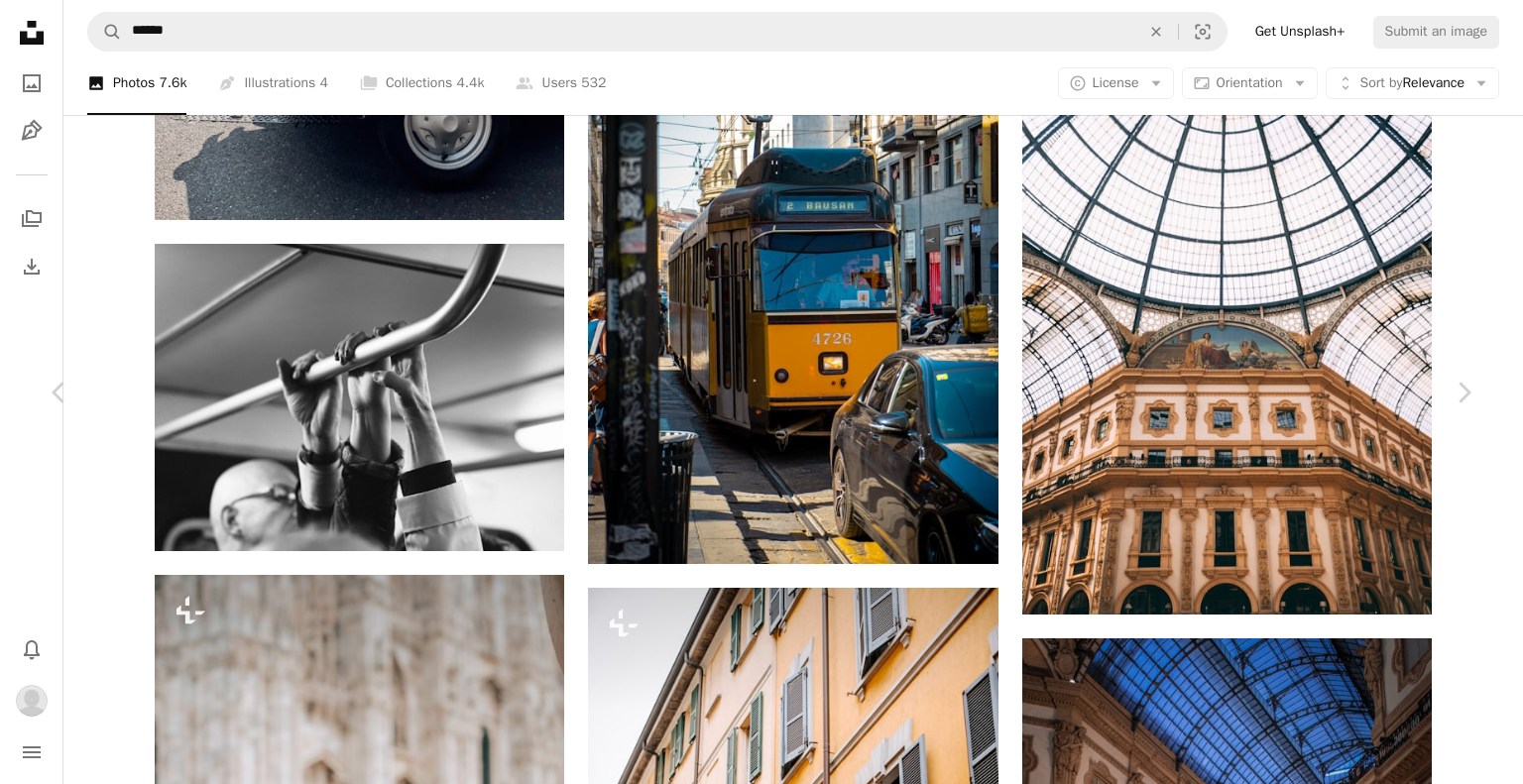 click on "A heart A plus sign Download Chevron down" at bounding box center (1259, 4441) 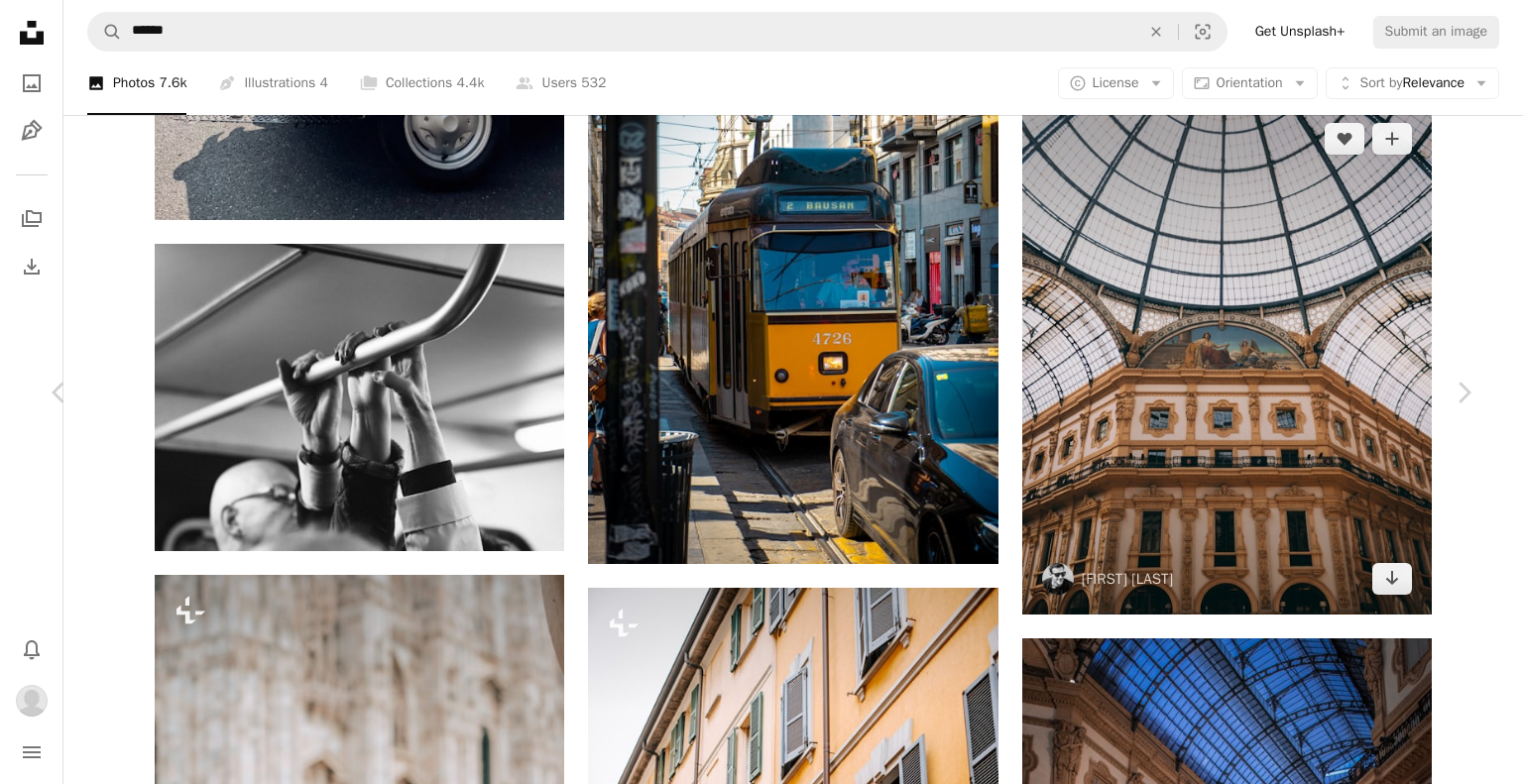 drag, startPoint x: 1403, startPoint y: 207, endPoint x: 1077, endPoint y: 270, distance: 332.0316 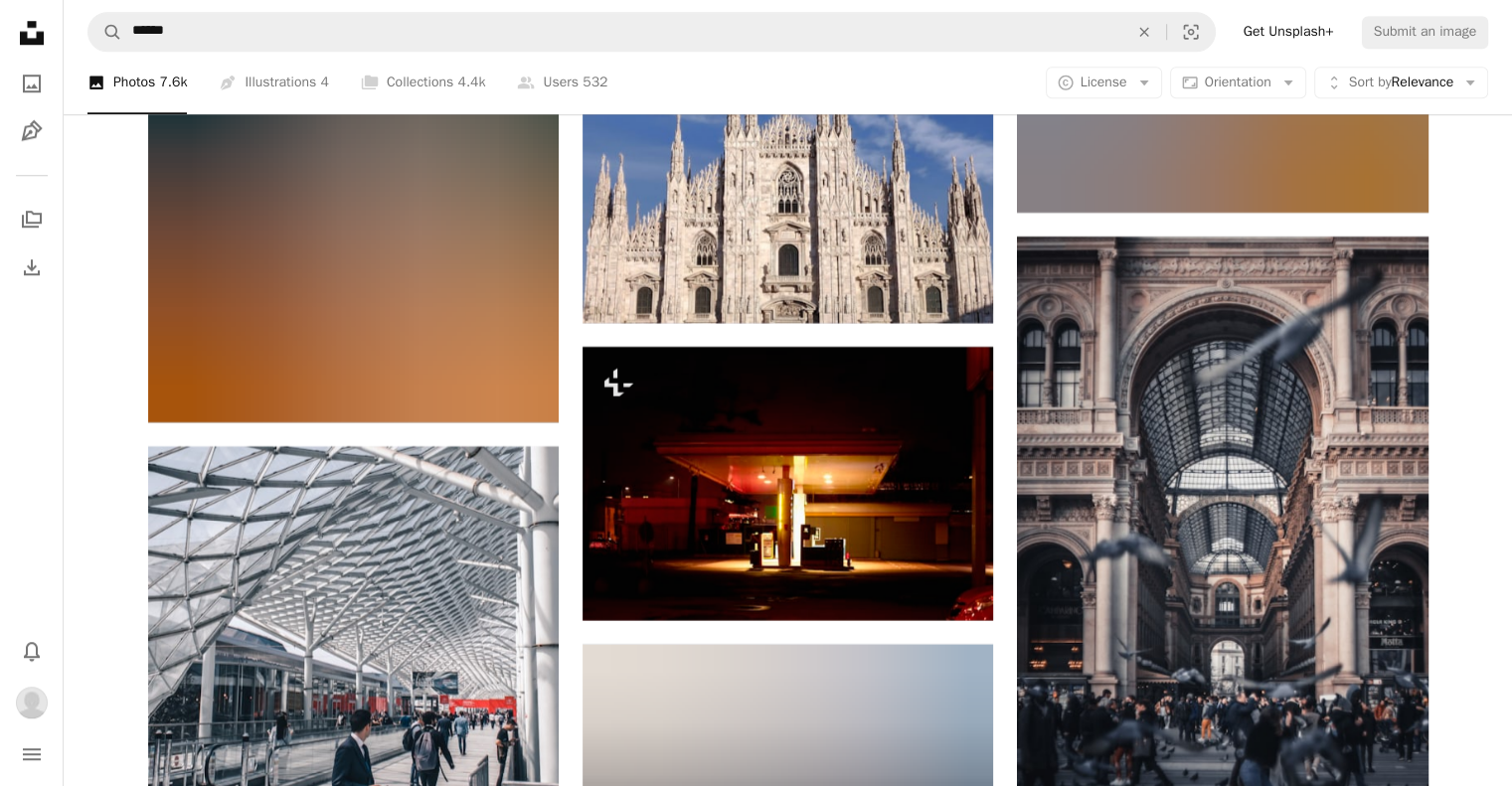 scroll, scrollTop: 41374, scrollLeft: 0, axis: vertical 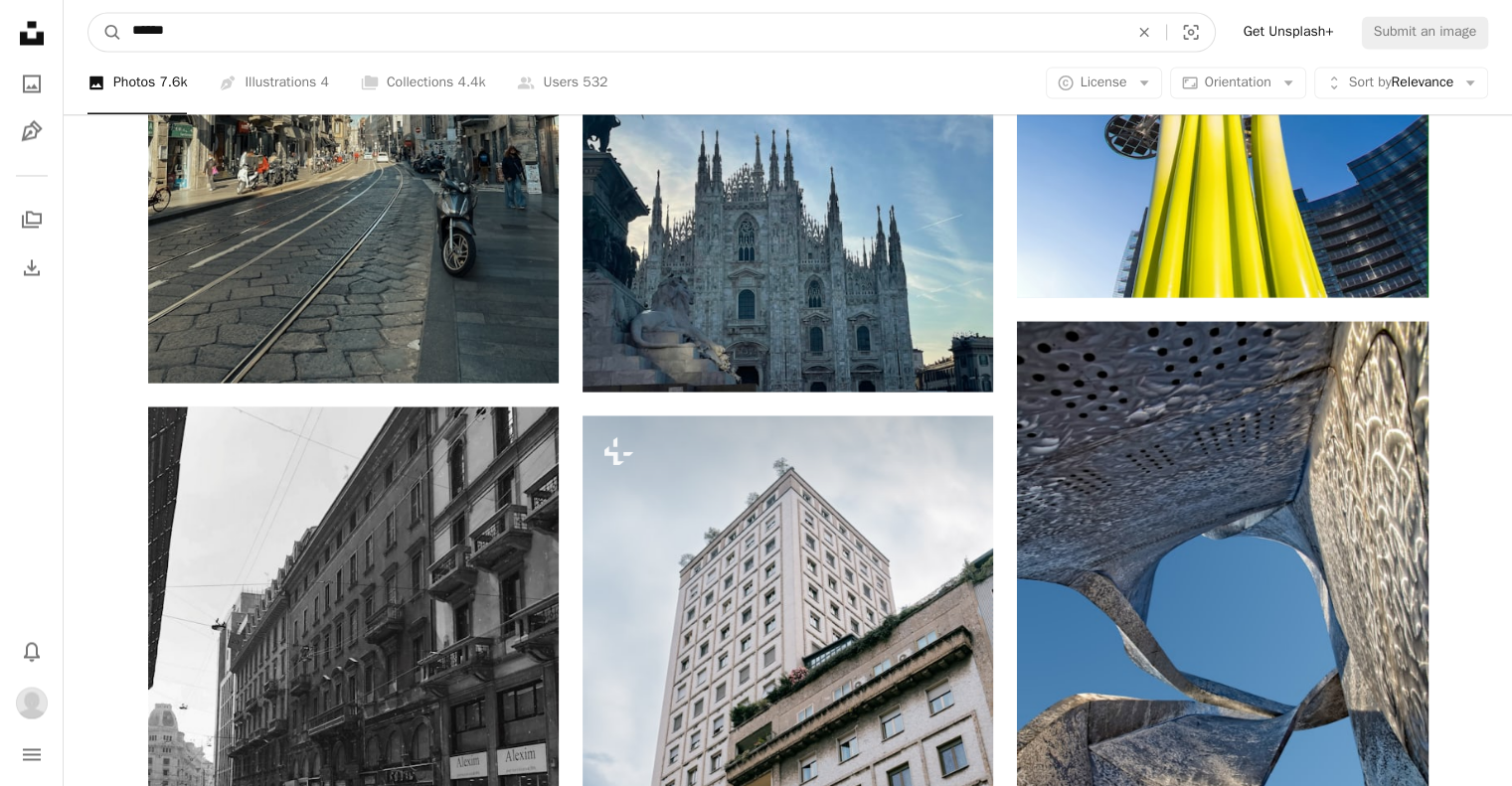 drag, startPoint x: 212, startPoint y: 38, endPoint x: 55, endPoint y: 41, distance: 157.02866 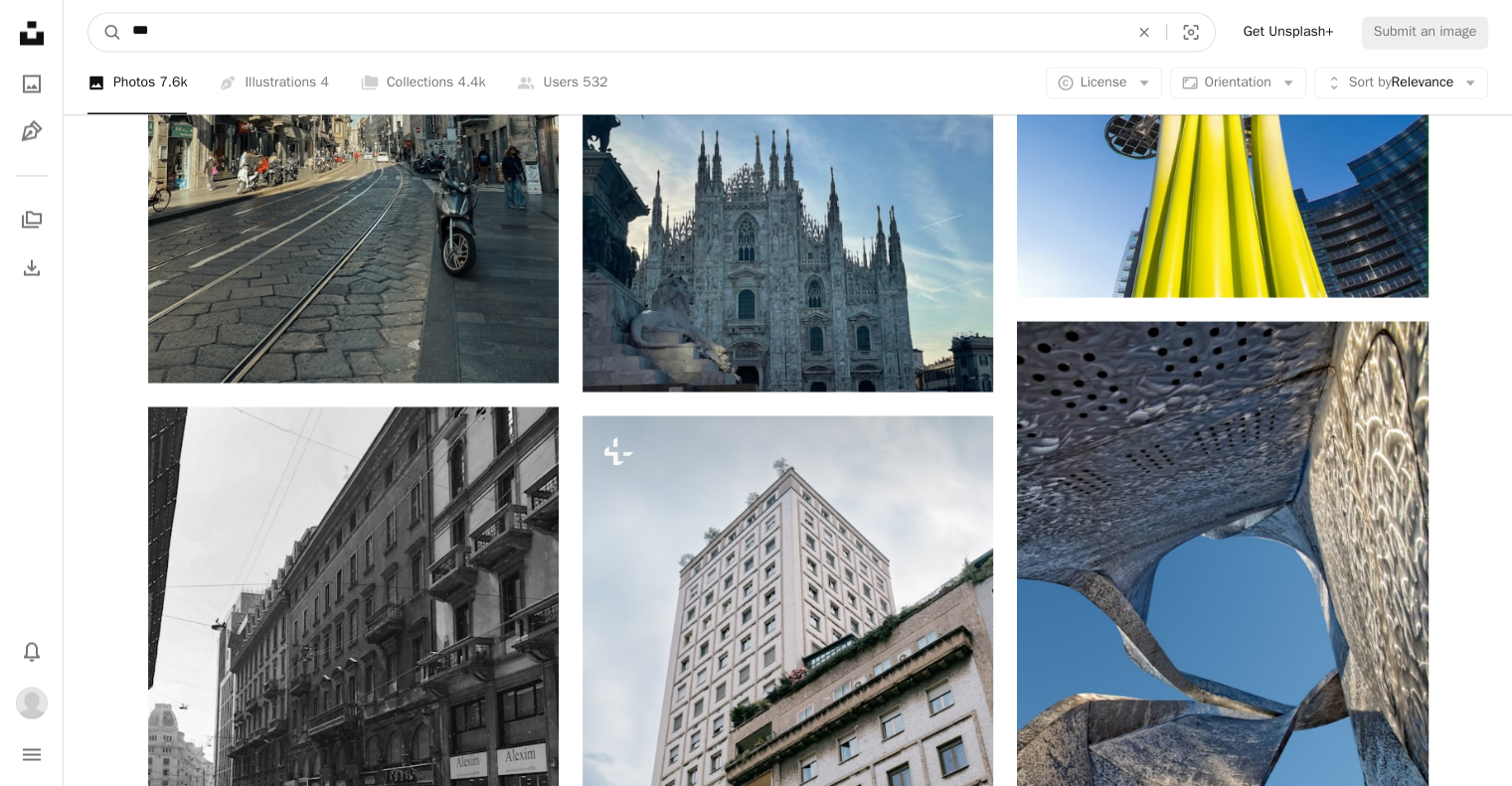 type on "****" 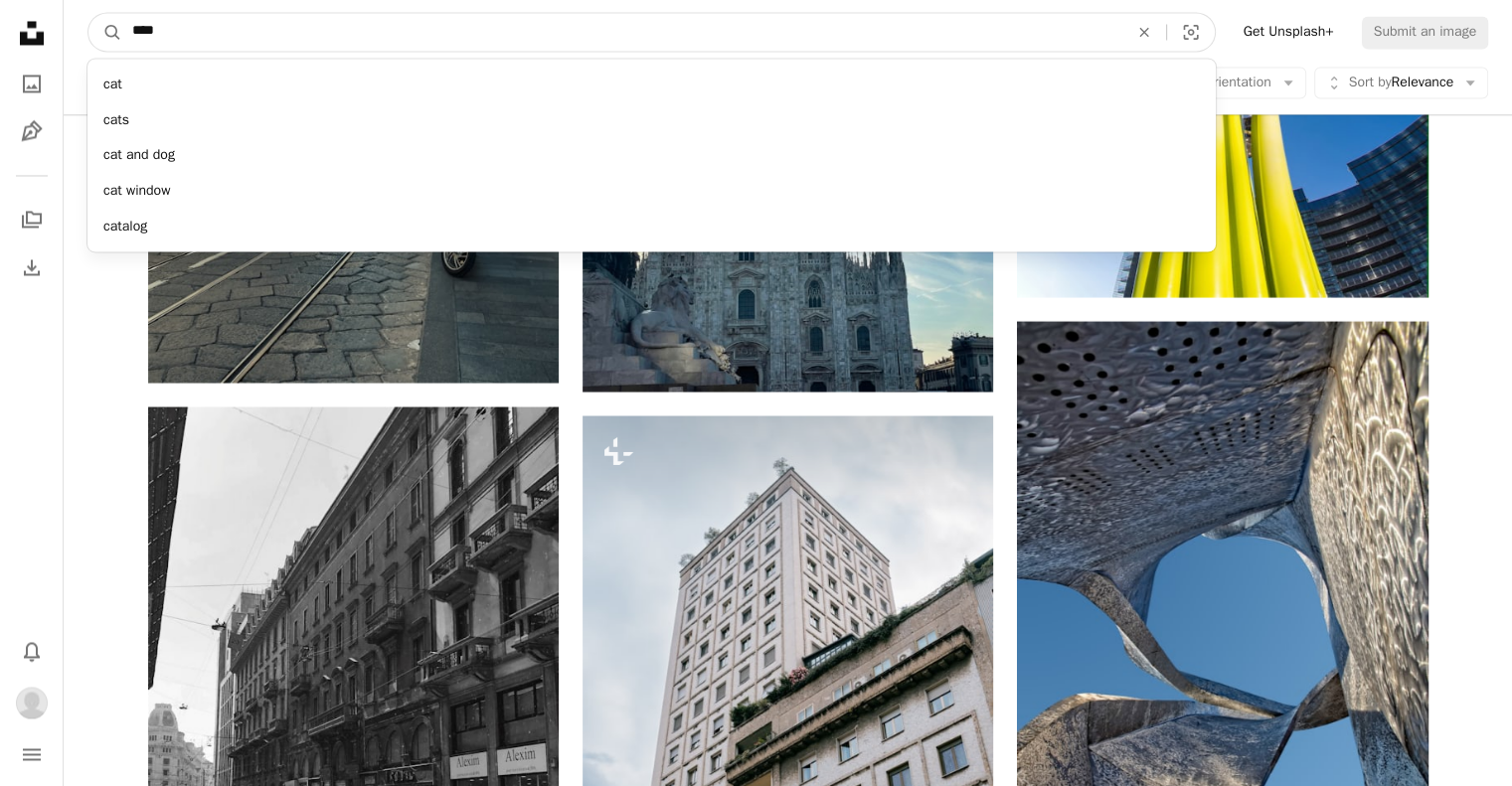 click on "A magnifying glass" at bounding box center [105, 32] 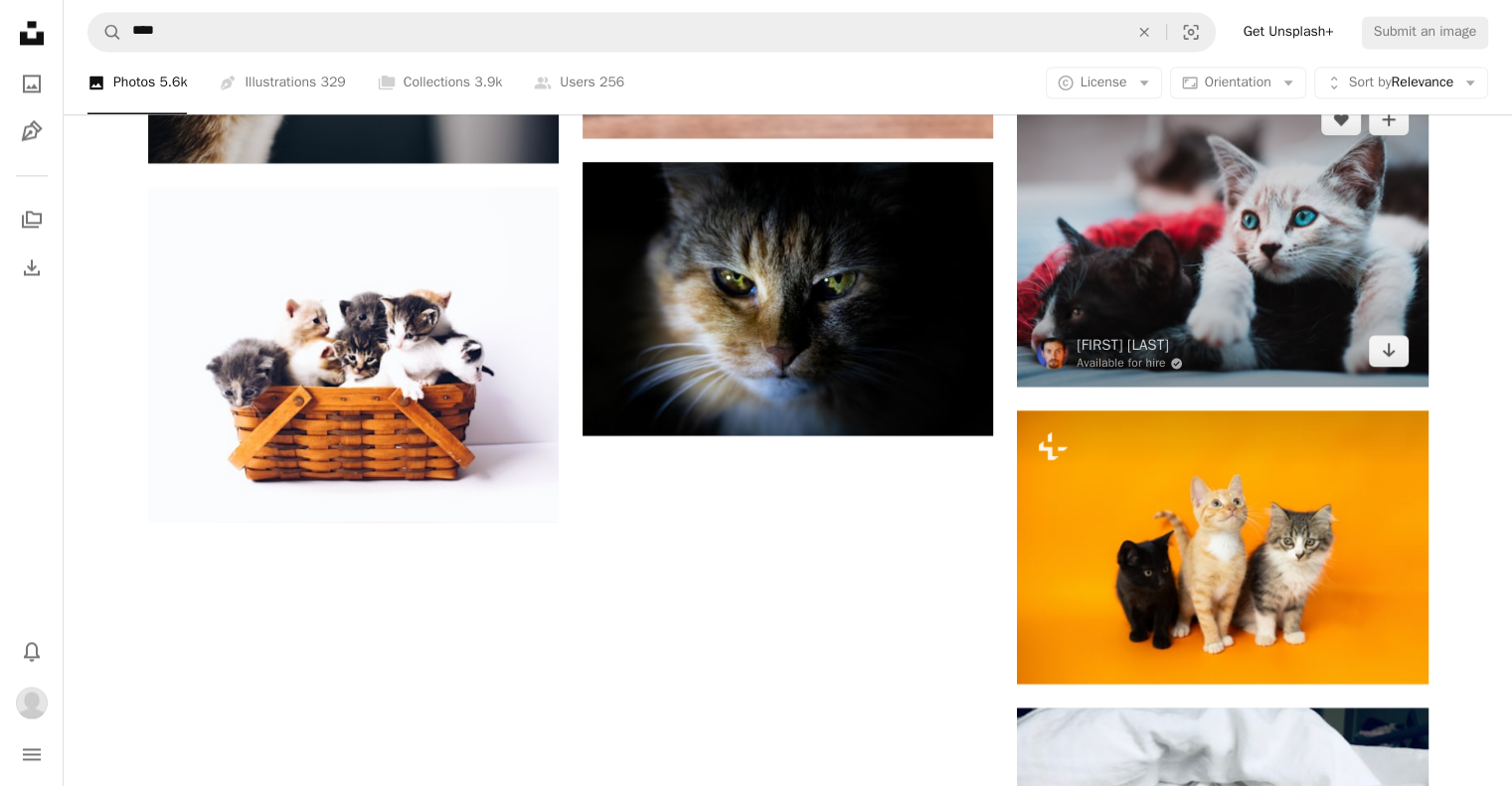 scroll, scrollTop: 3875, scrollLeft: 0, axis: vertical 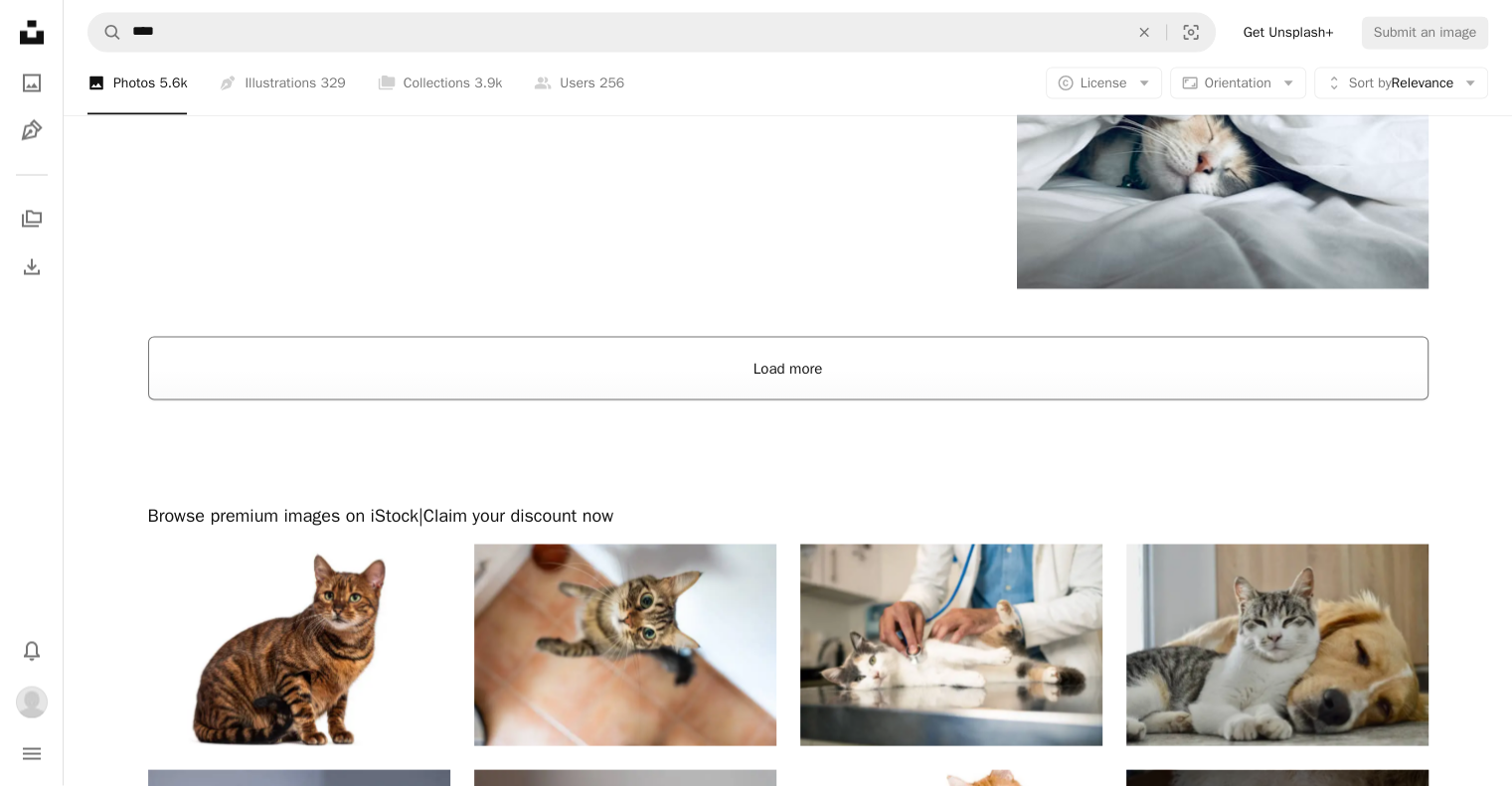 click on "Load more" at bounding box center (788, 369) 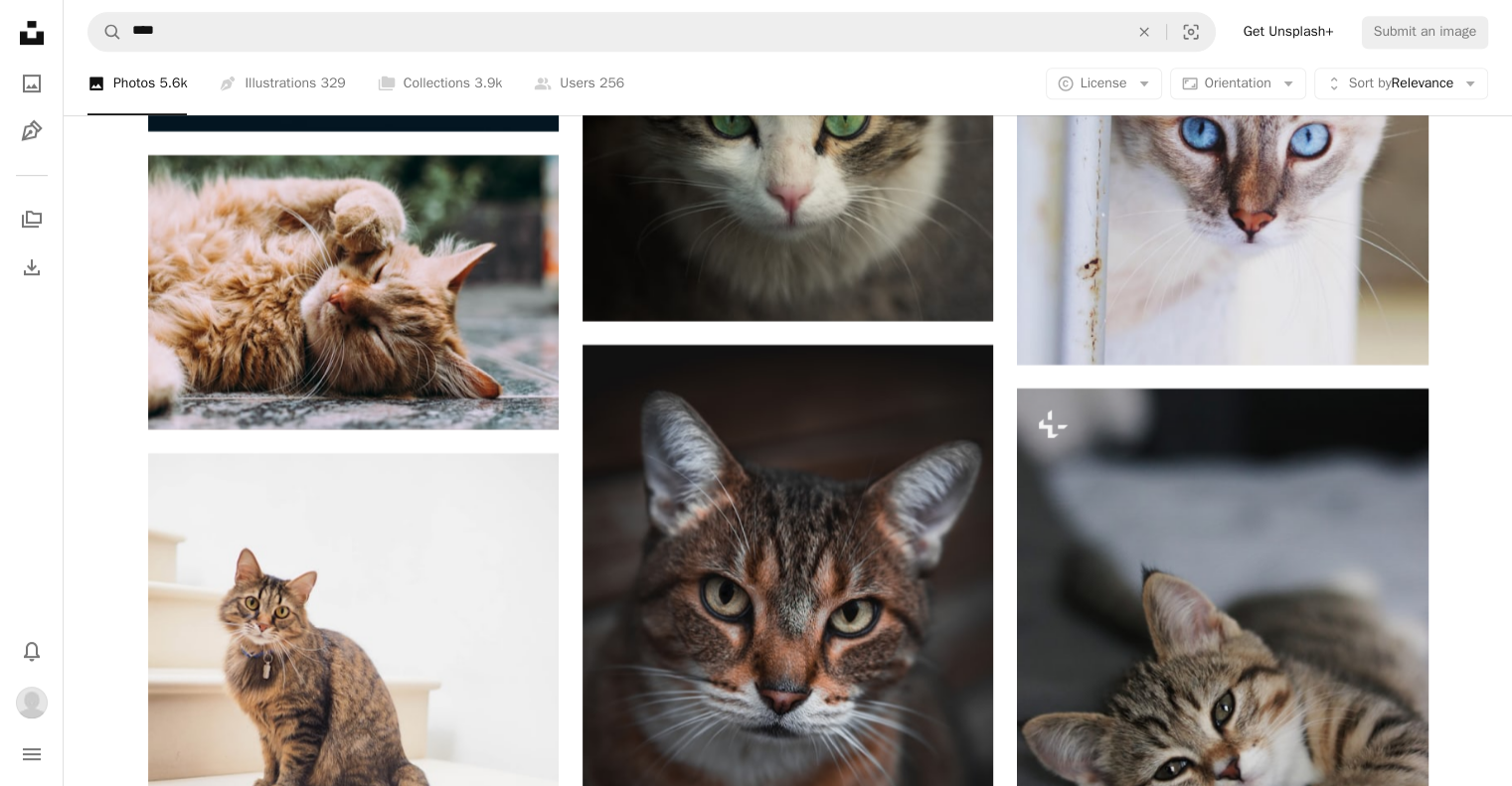 scroll, scrollTop: 16495, scrollLeft: 0, axis: vertical 